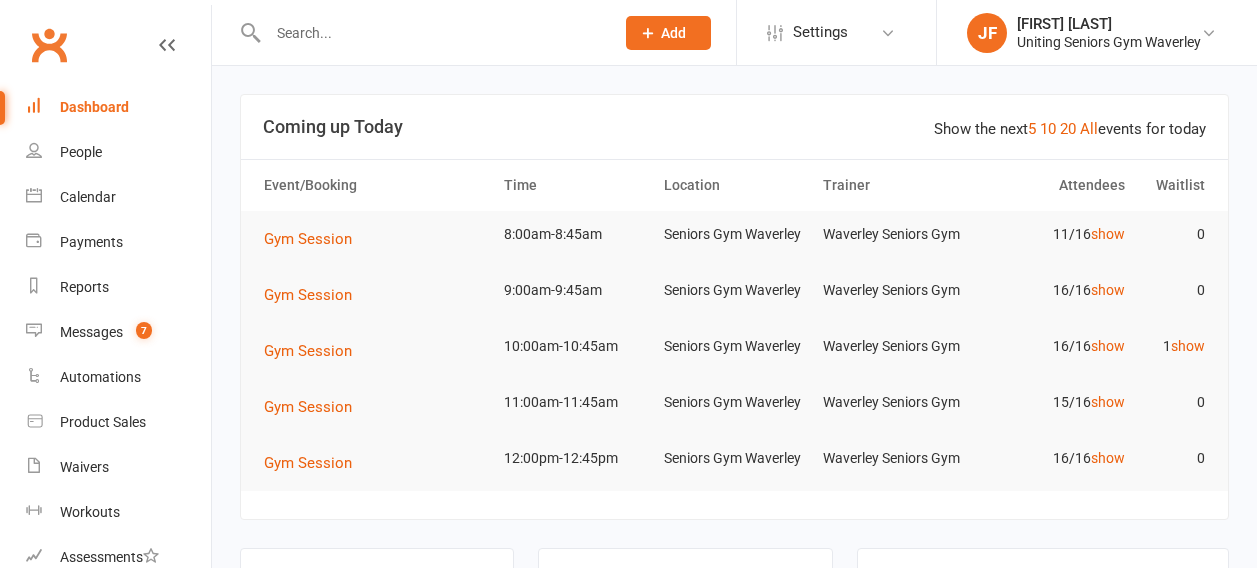 scroll, scrollTop: 0, scrollLeft: 0, axis: both 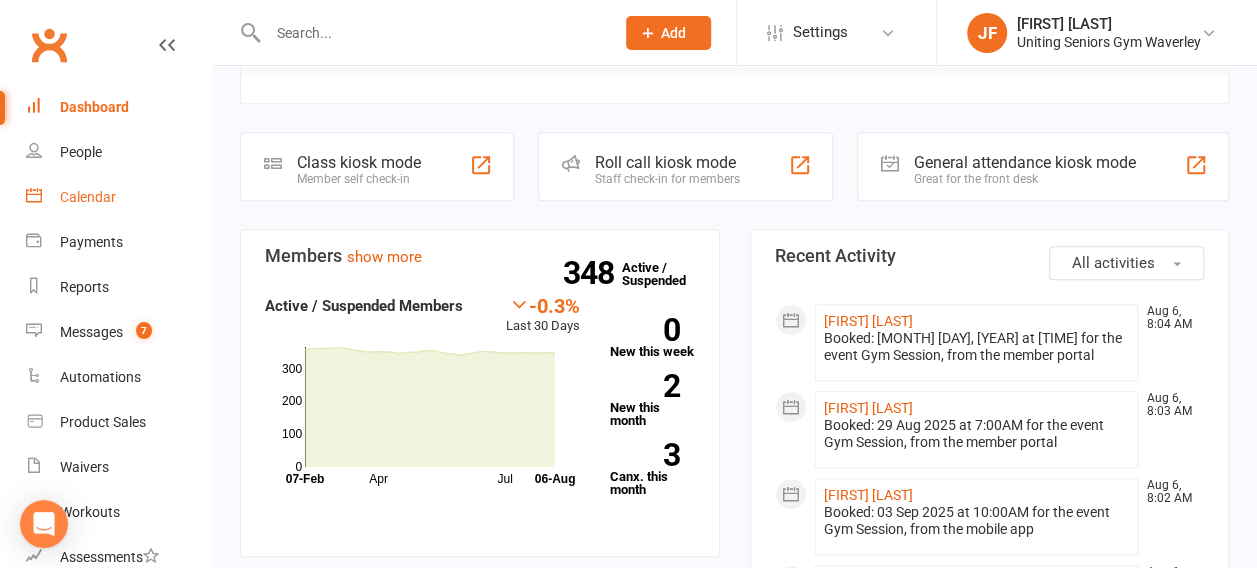 click on "Calendar" at bounding box center [118, 197] 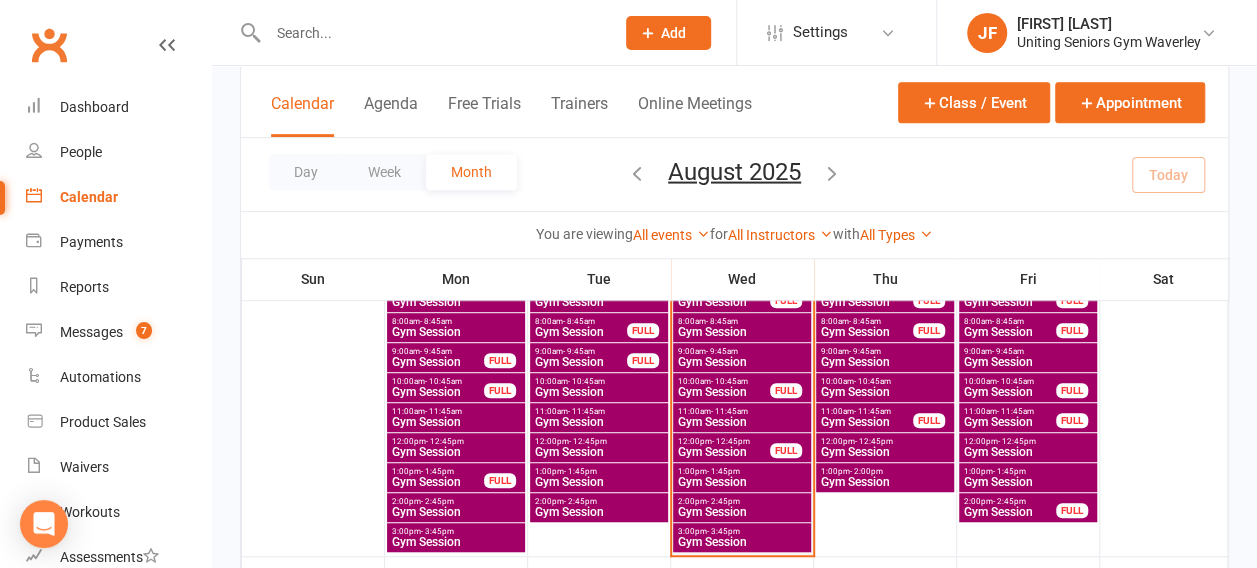 scroll, scrollTop: 485, scrollLeft: 0, axis: vertical 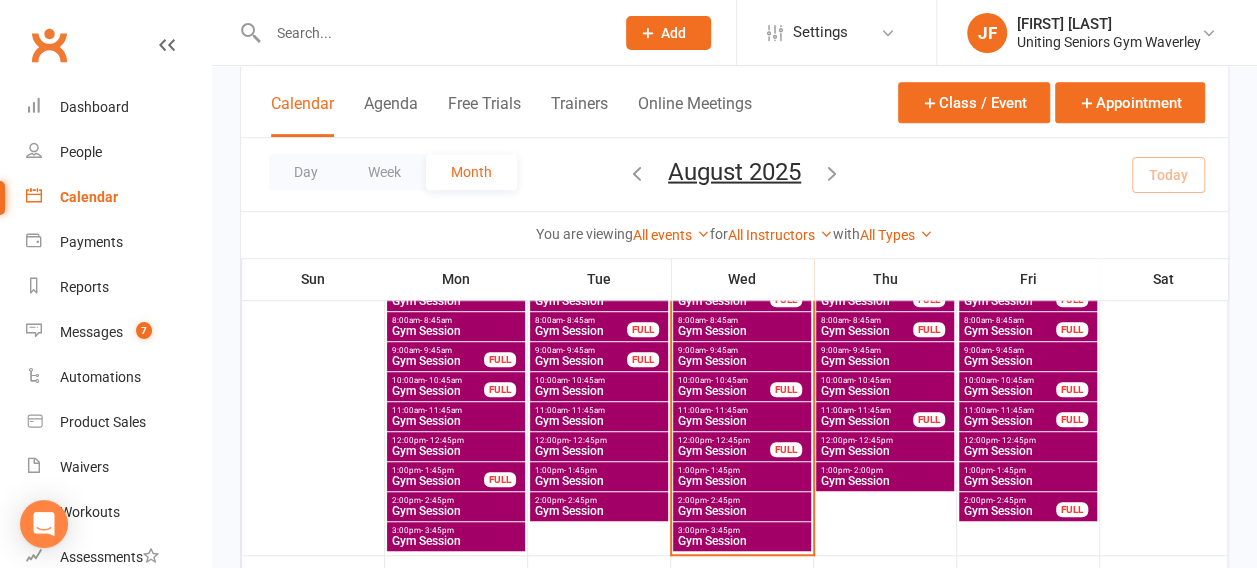 click on "- 9:45am" at bounding box center (722, 350) 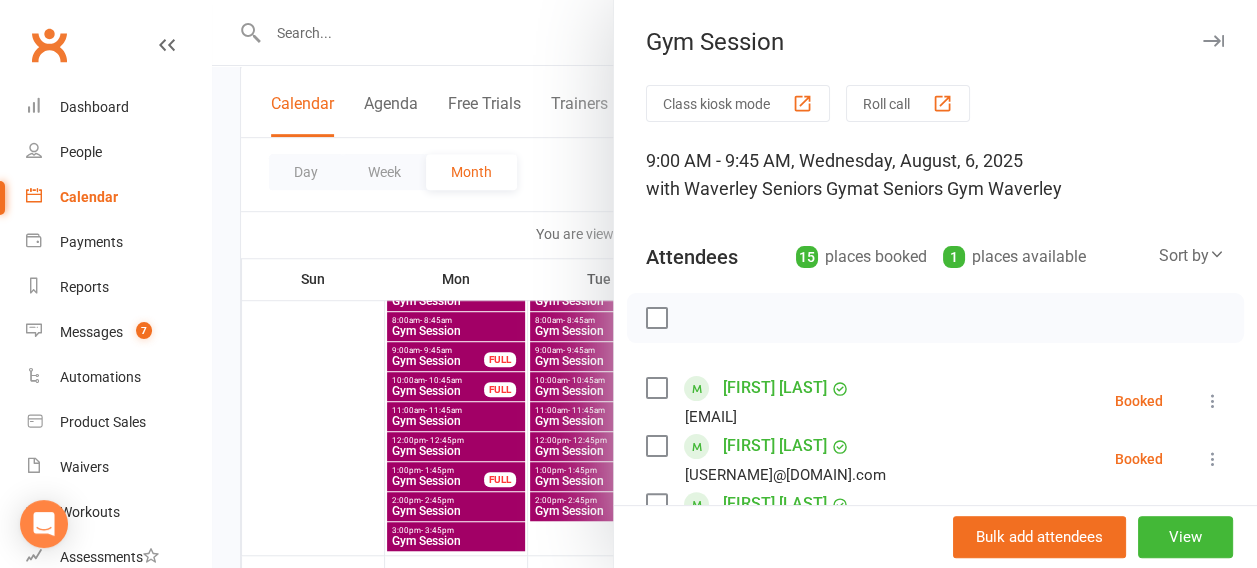 click at bounding box center [734, 284] 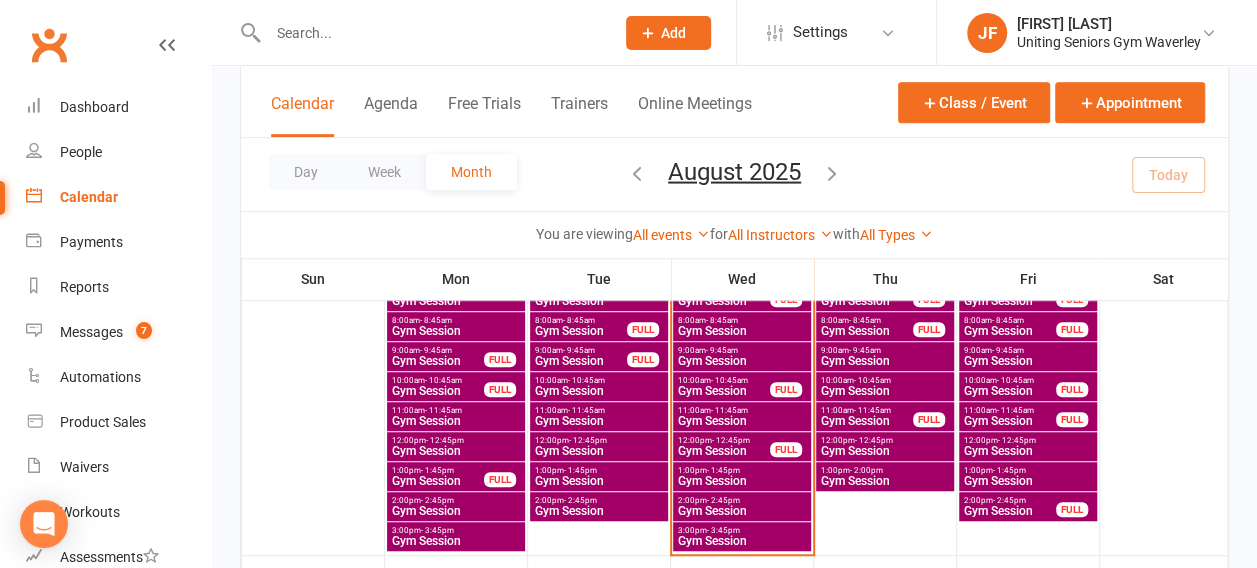 click on "Gym Session" at bounding box center [742, 541] 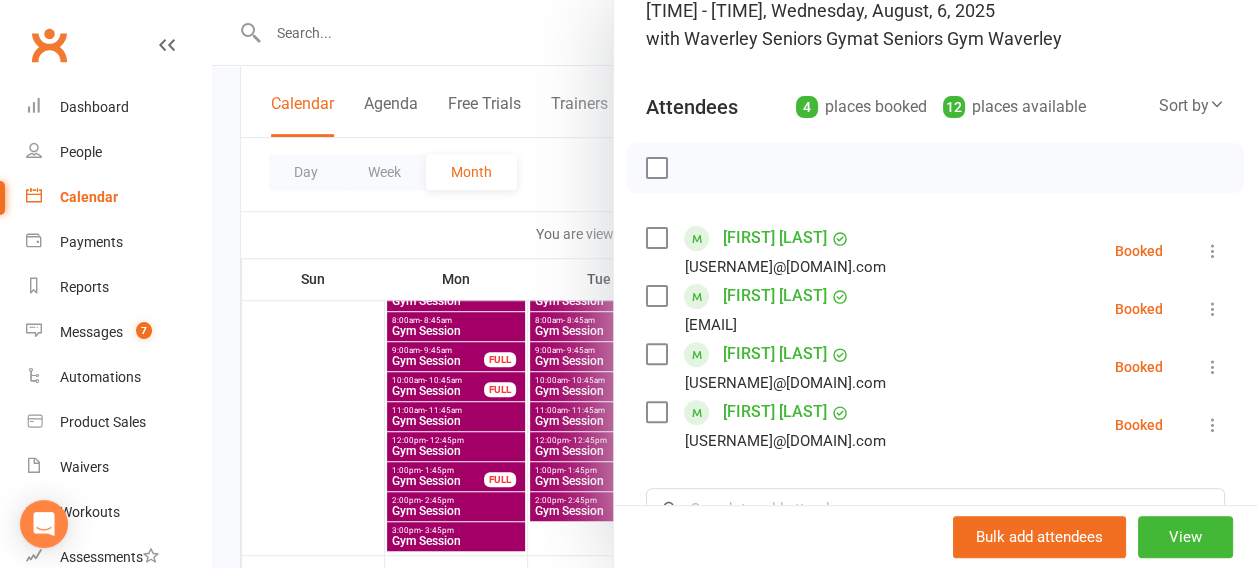 scroll, scrollTop: 152, scrollLeft: 0, axis: vertical 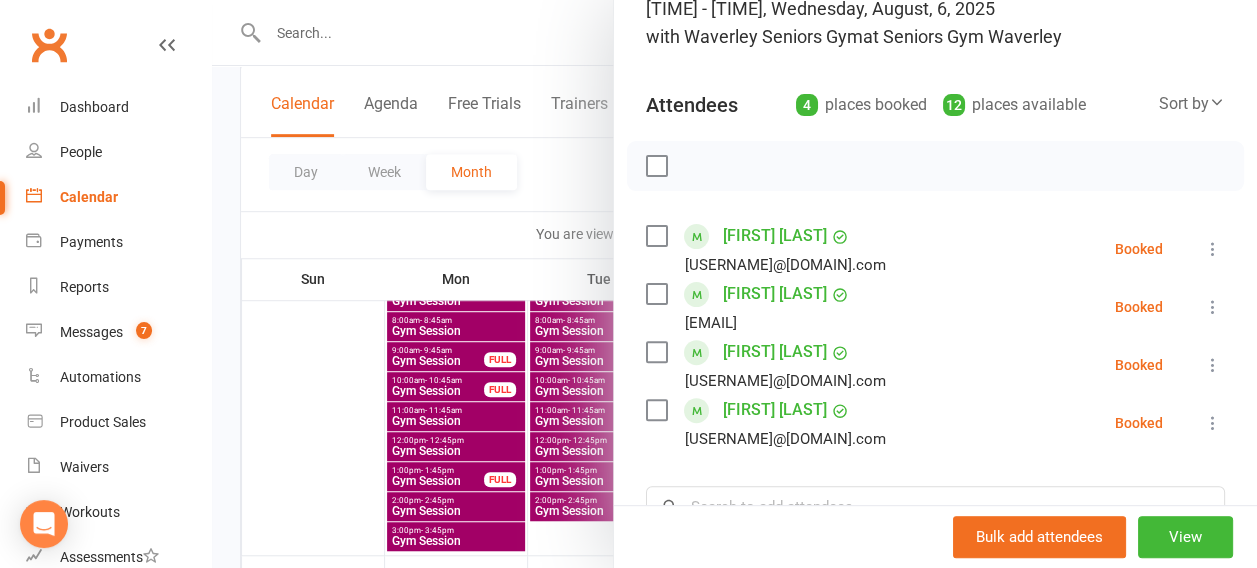 click at bounding box center [734, 284] 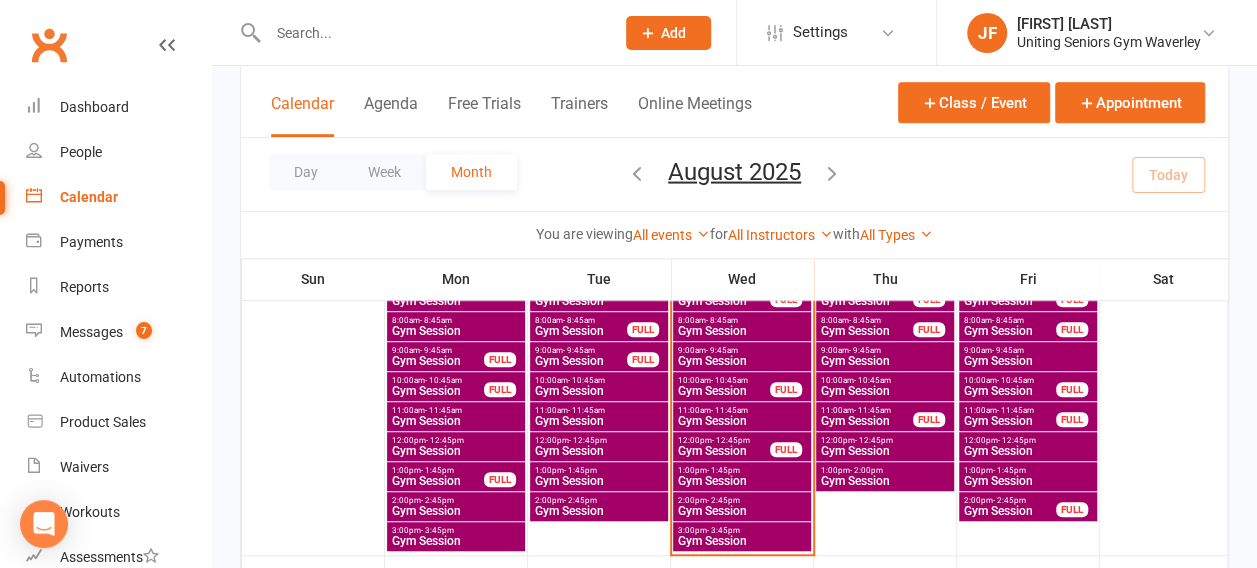 click at bounding box center (431, 33) 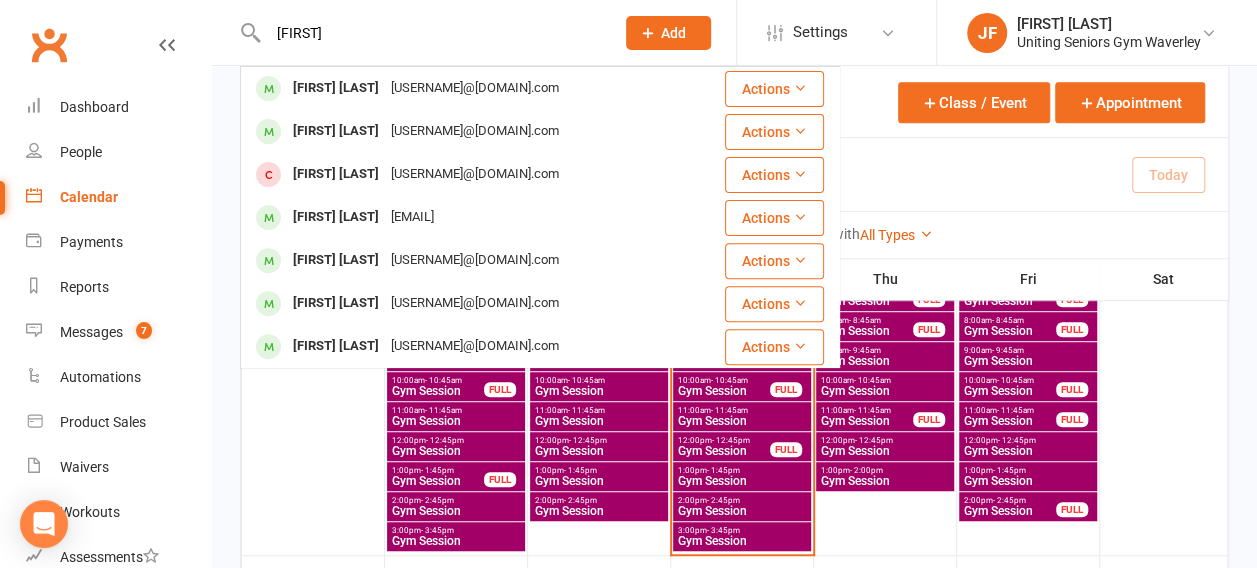scroll, scrollTop: 0, scrollLeft: 0, axis: both 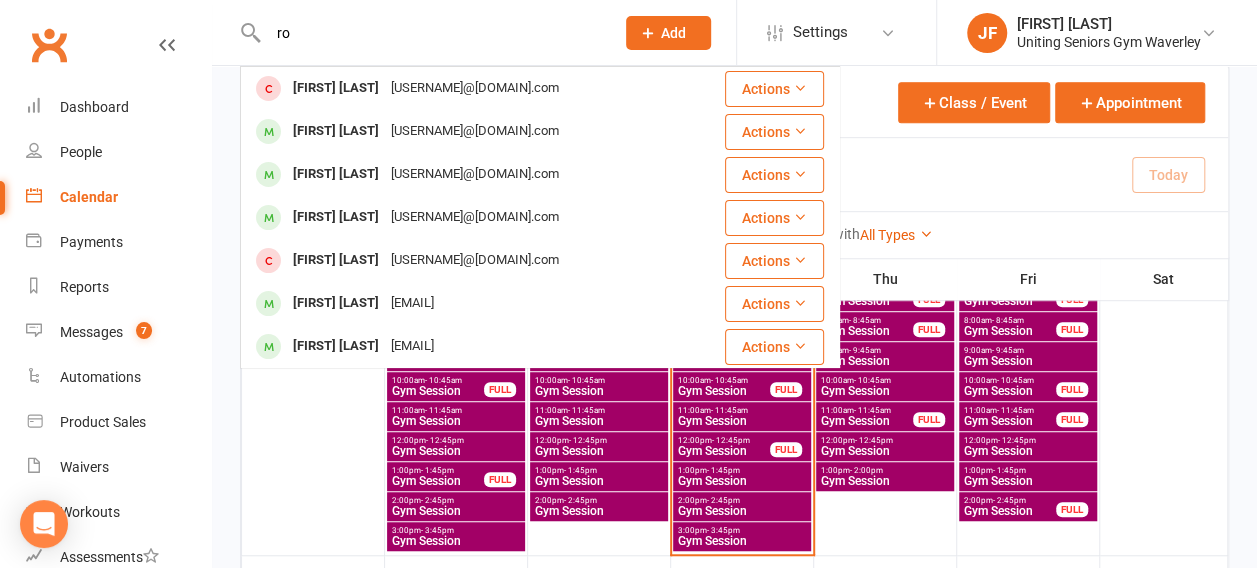 type on "r" 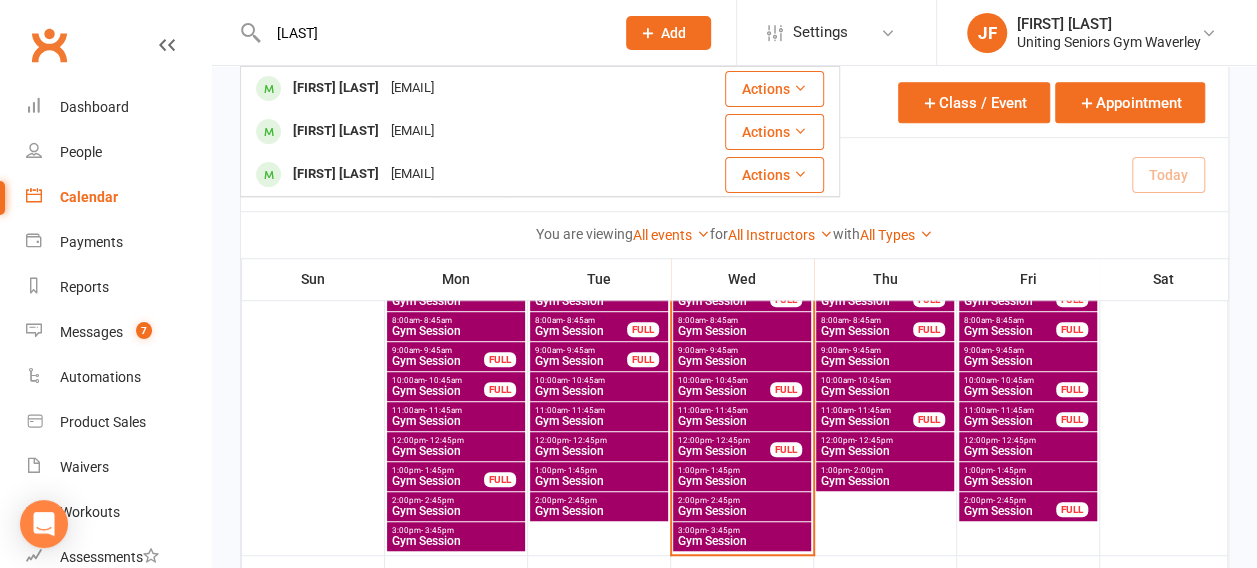click on "[LAST]" at bounding box center (431, 33) 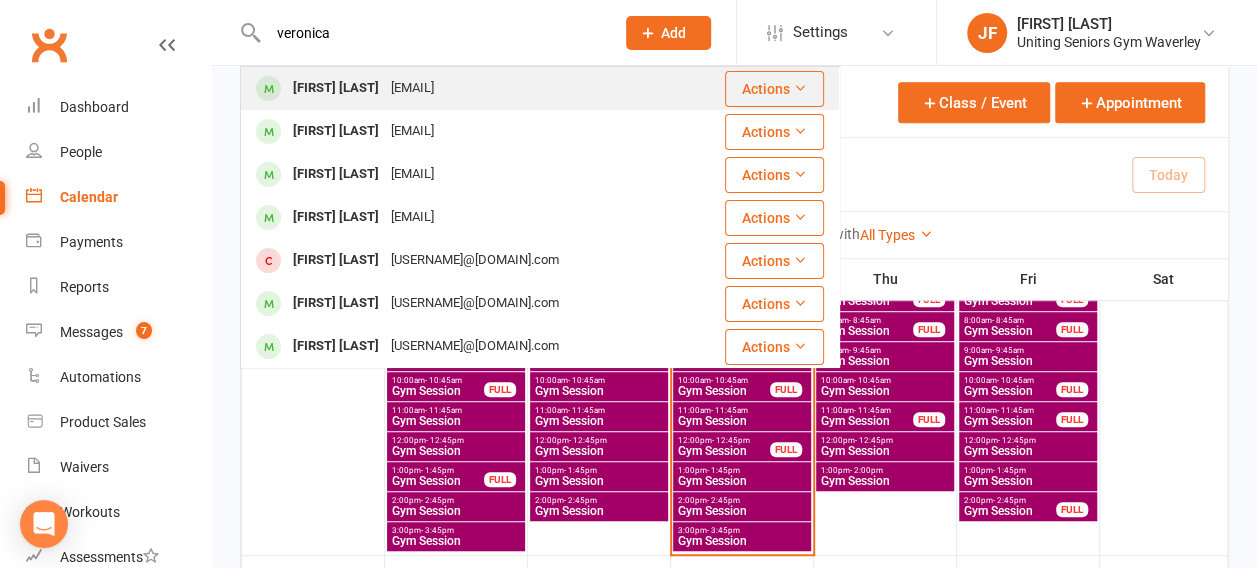 type on "veronica" 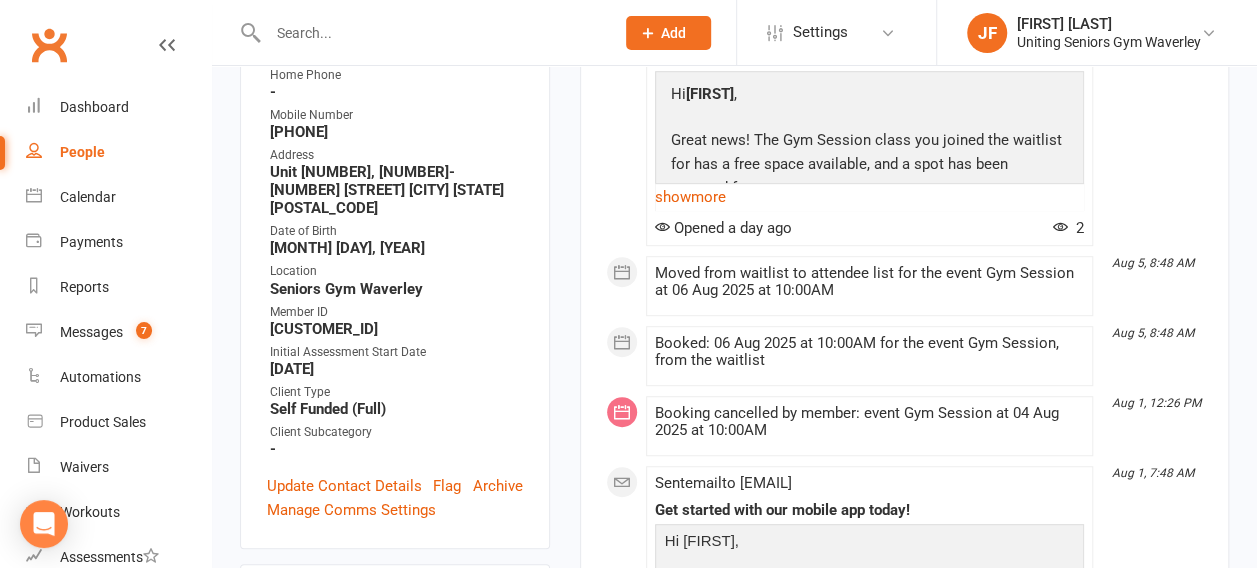 scroll, scrollTop: 495, scrollLeft: 0, axis: vertical 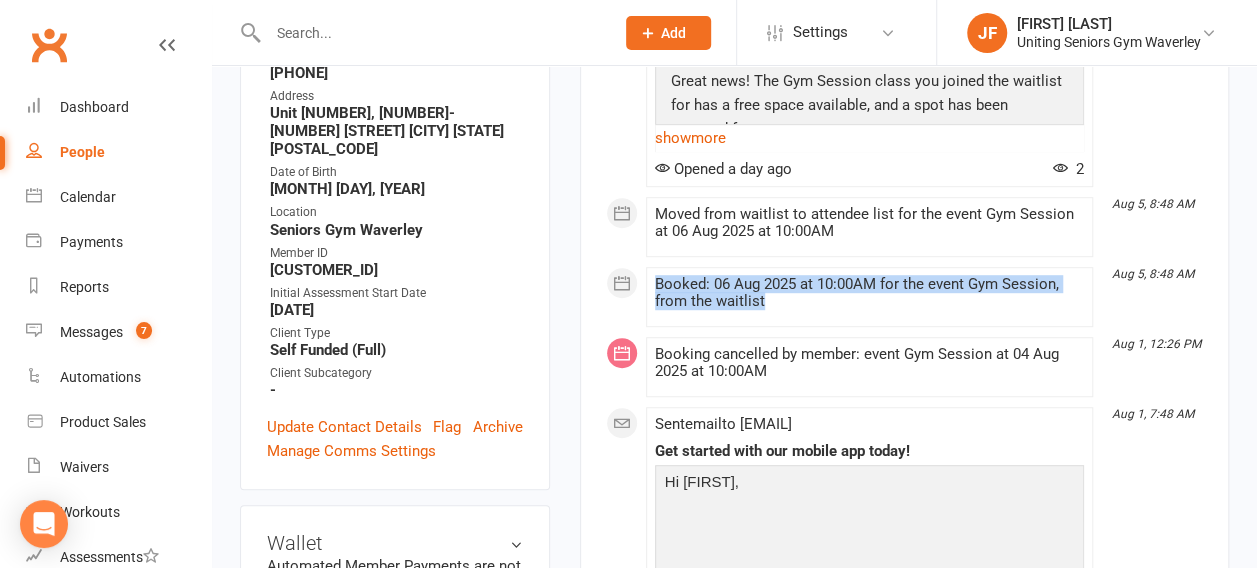 drag, startPoint x: 654, startPoint y: 277, endPoint x: 773, endPoint y: 294, distance: 120.20815 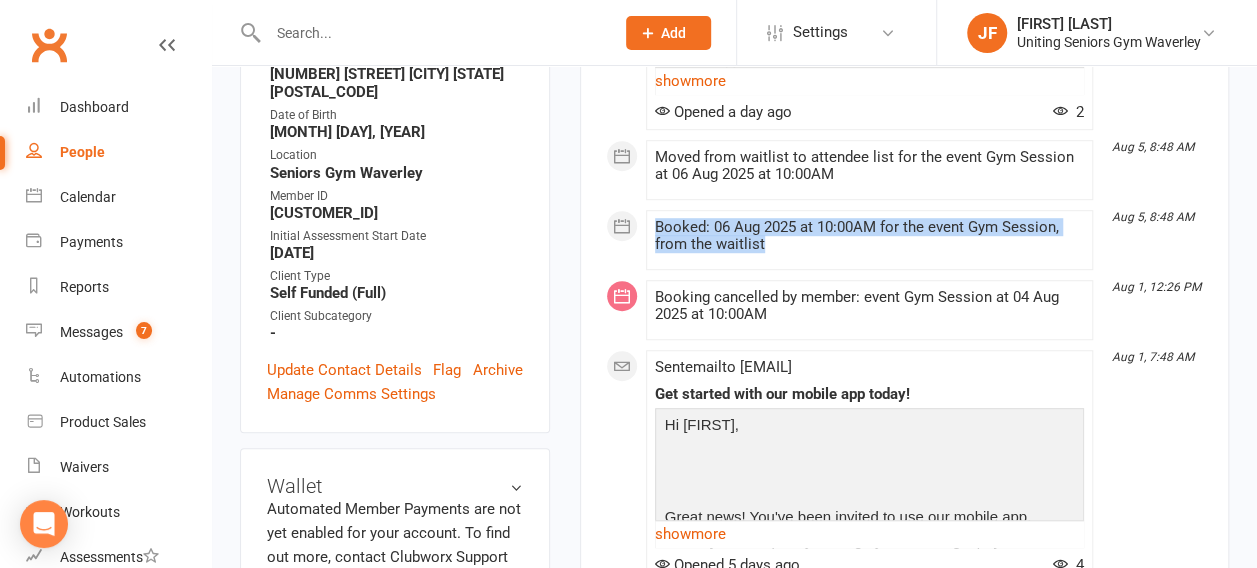 scroll, scrollTop: 553, scrollLeft: 0, axis: vertical 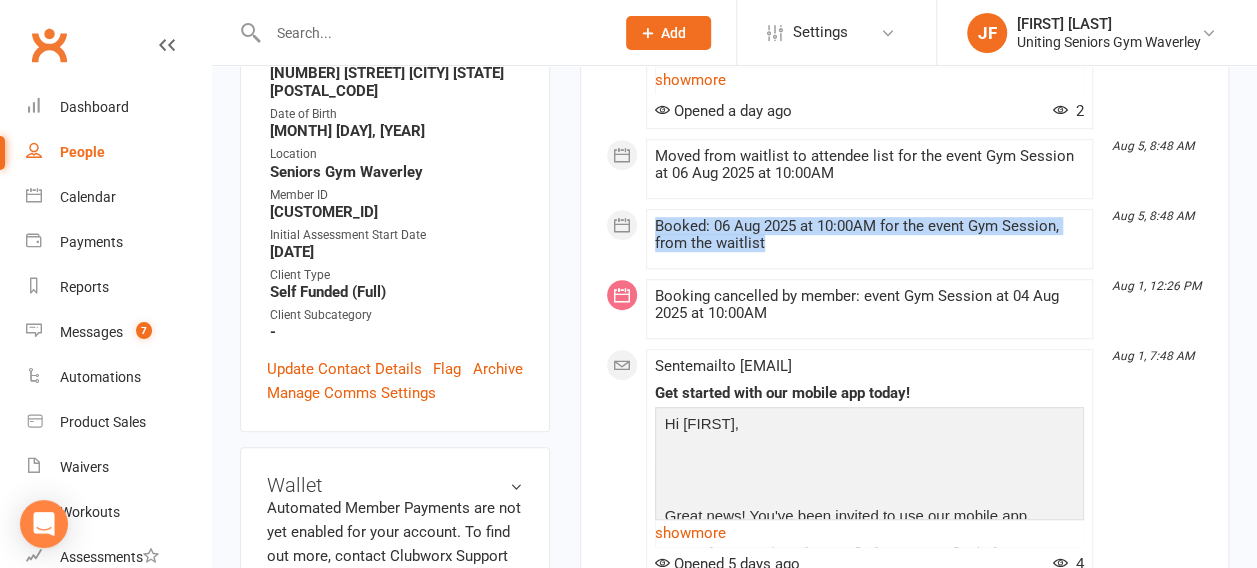 click on "Booked: 06 Aug 2025 at 10:00AM for the event Gym Session, from the waitlist" at bounding box center [869, 235] 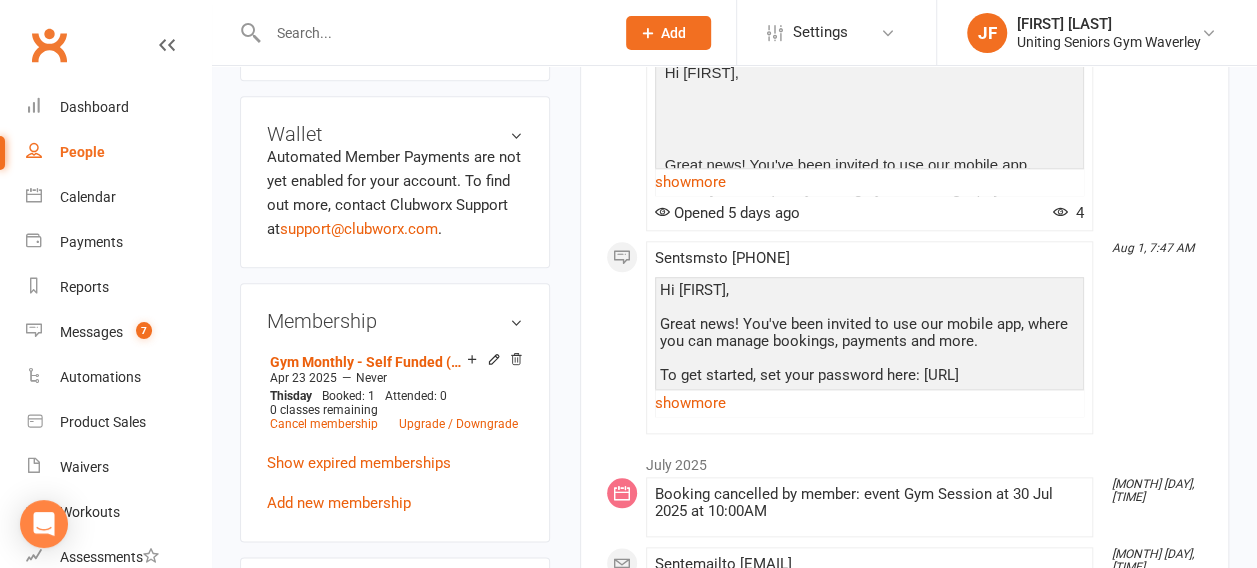scroll, scrollTop: 1086, scrollLeft: 0, axis: vertical 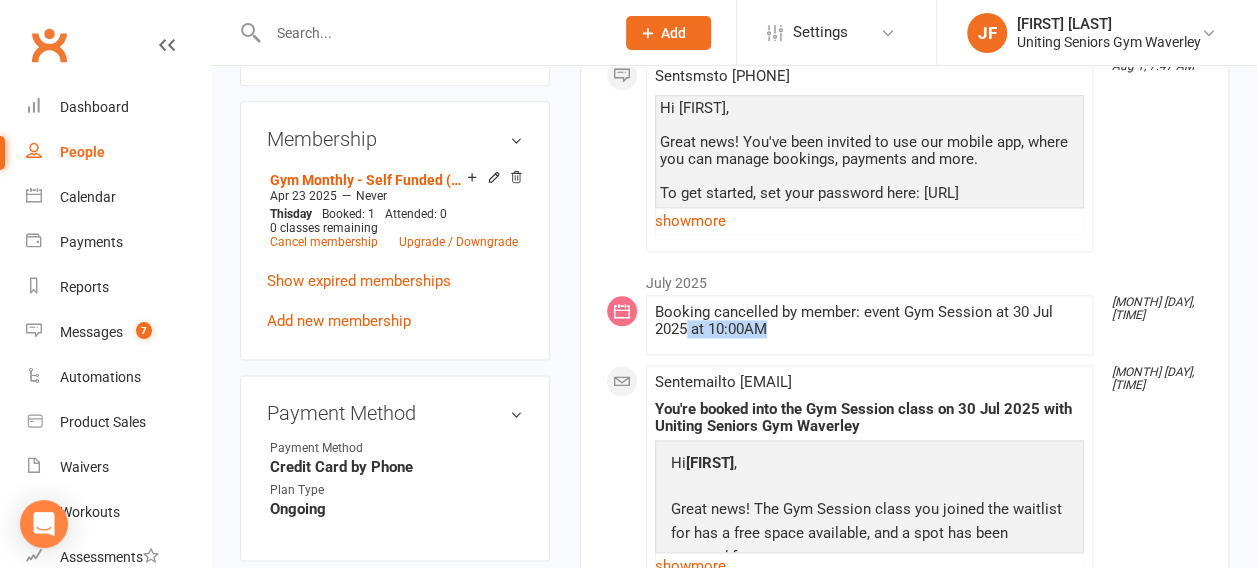 drag, startPoint x: 685, startPoint y: 324, endPoint x: 783, endPoint y: 330, distance: 98.1835 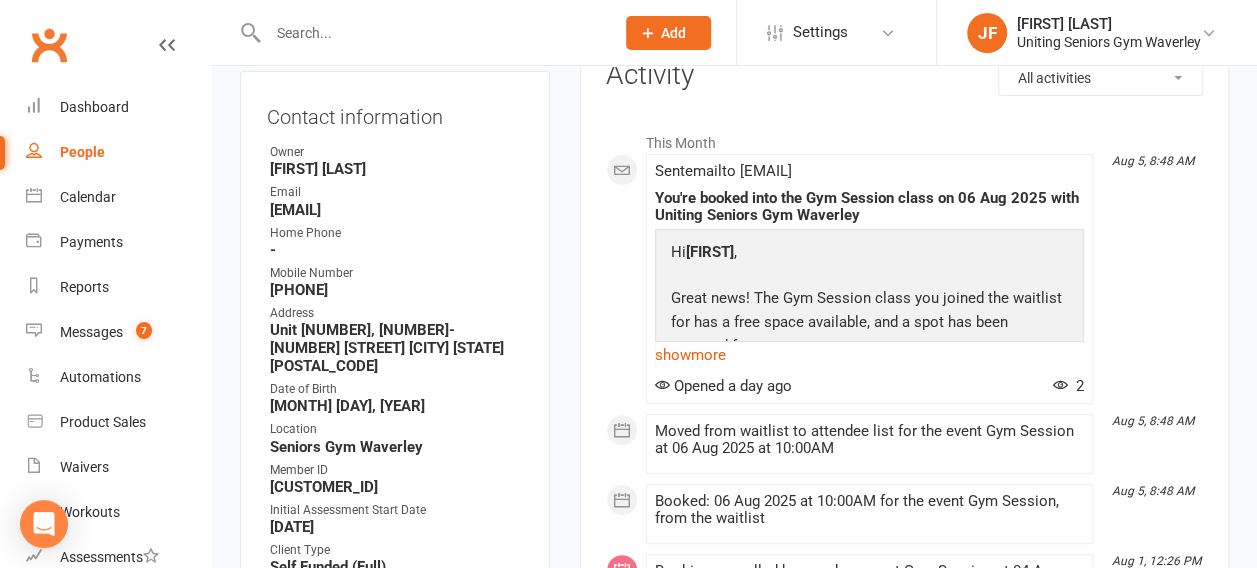scroll, scrollTop: 279, scrollLeft: 0, axis: vertical 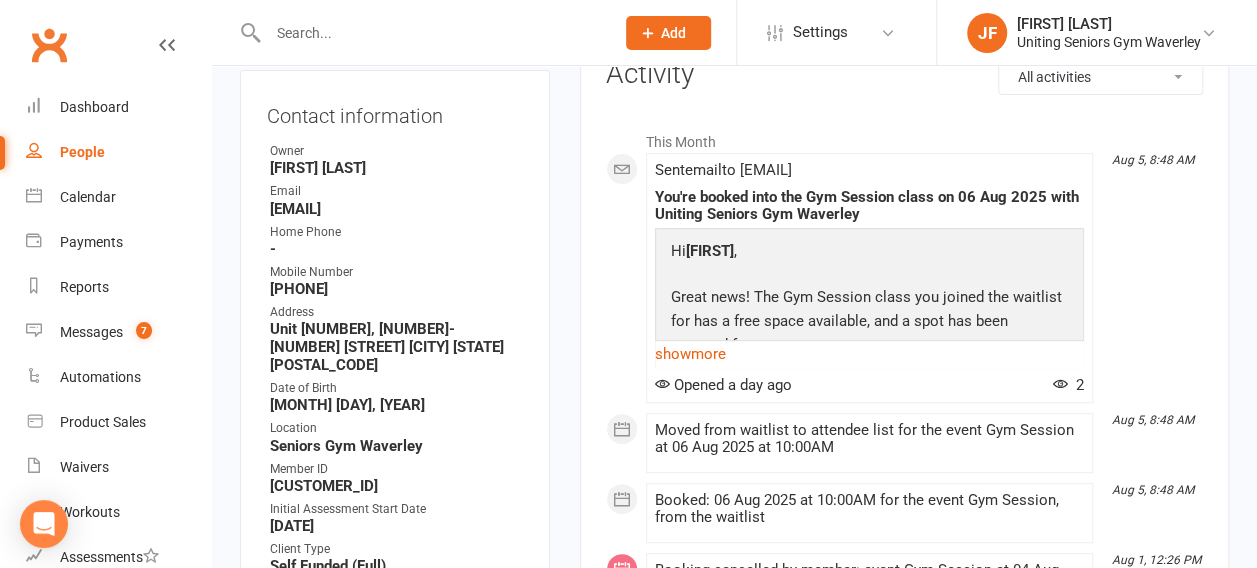 click at bounding box center [431, 33] 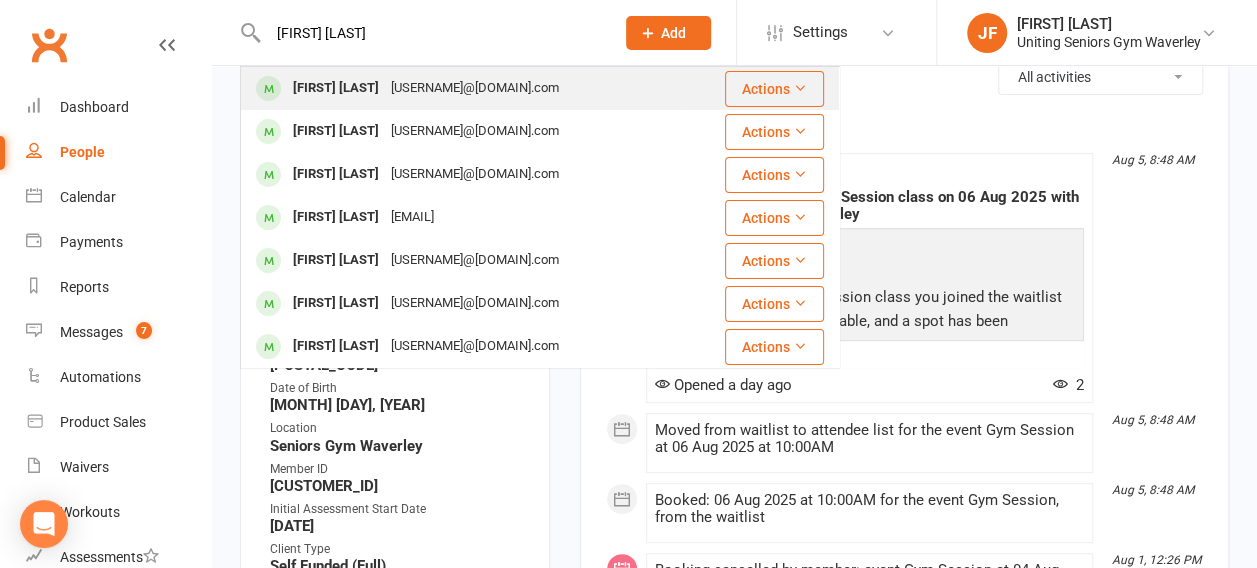 type on "[FIRST] [LAST]" 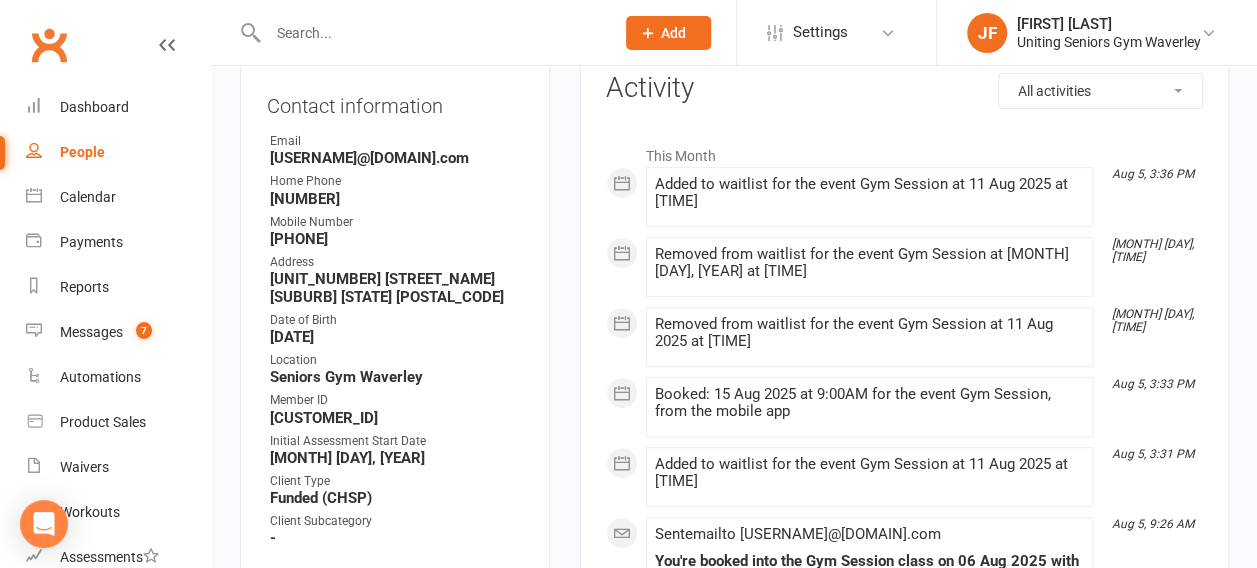 scroll, scrollTop: 264, scrollLeft: 0, axis: vertical 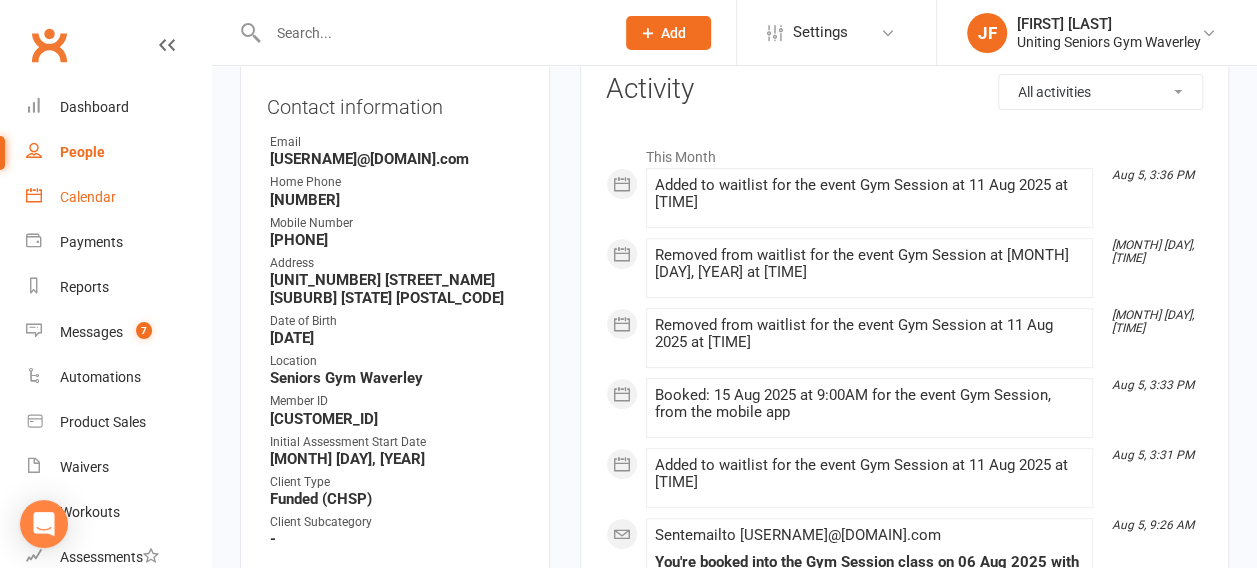 click on "Calendar" at bounding box center [118, 197] 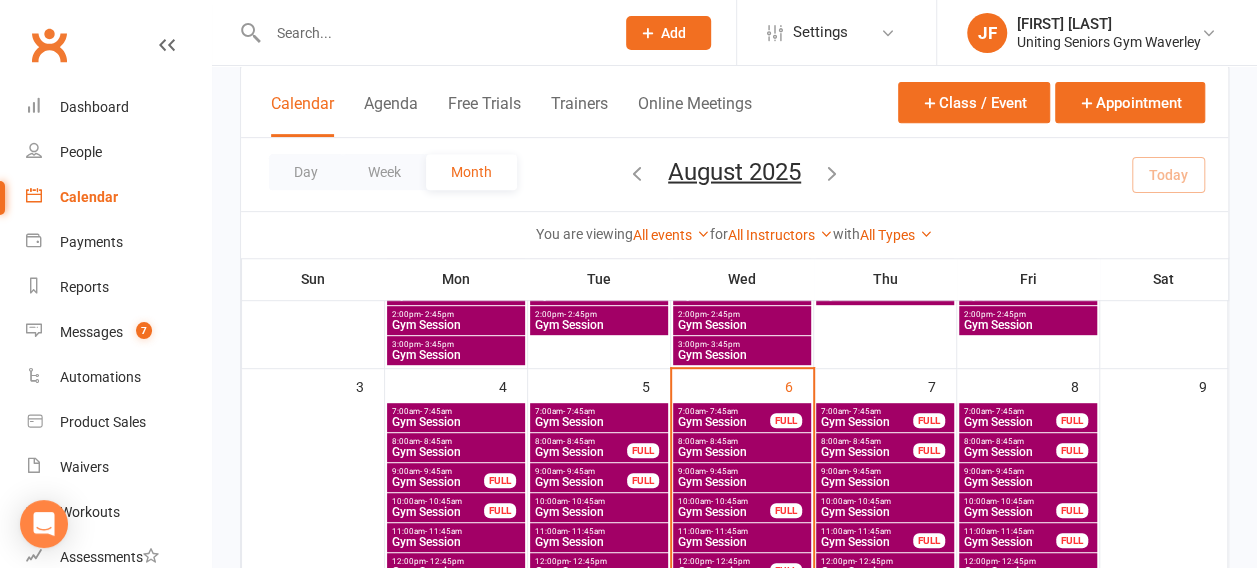 scroll, scrollTop: 406, scrollLeft: 0, axis: vertical 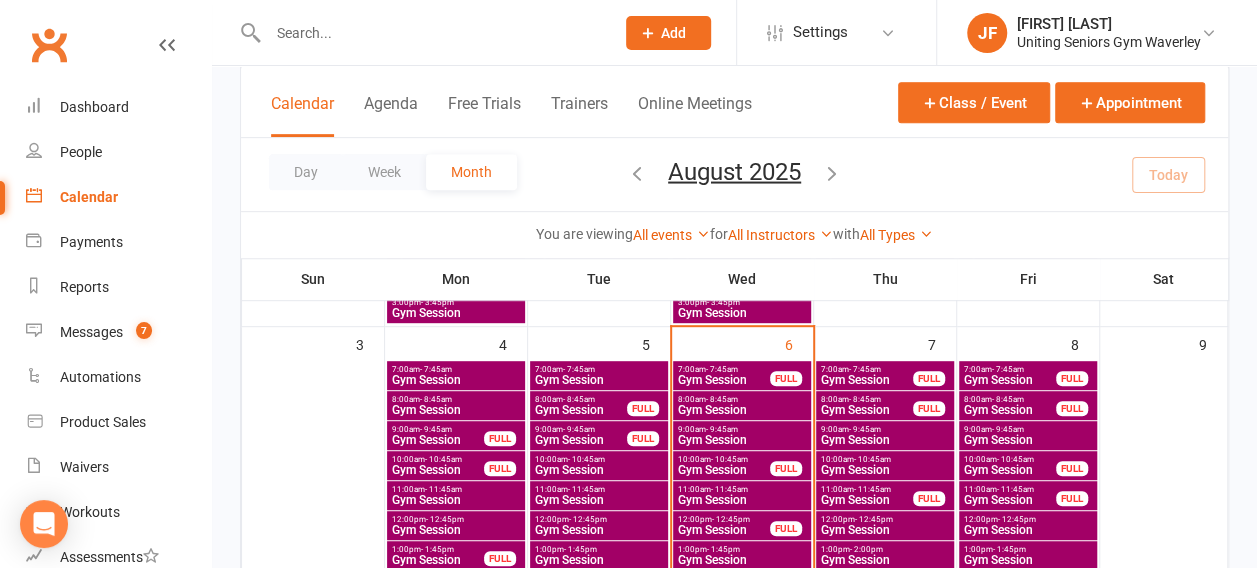 click on "10:00am  - 10:45am Gym Session FULL" at bounding box center [742, 465] 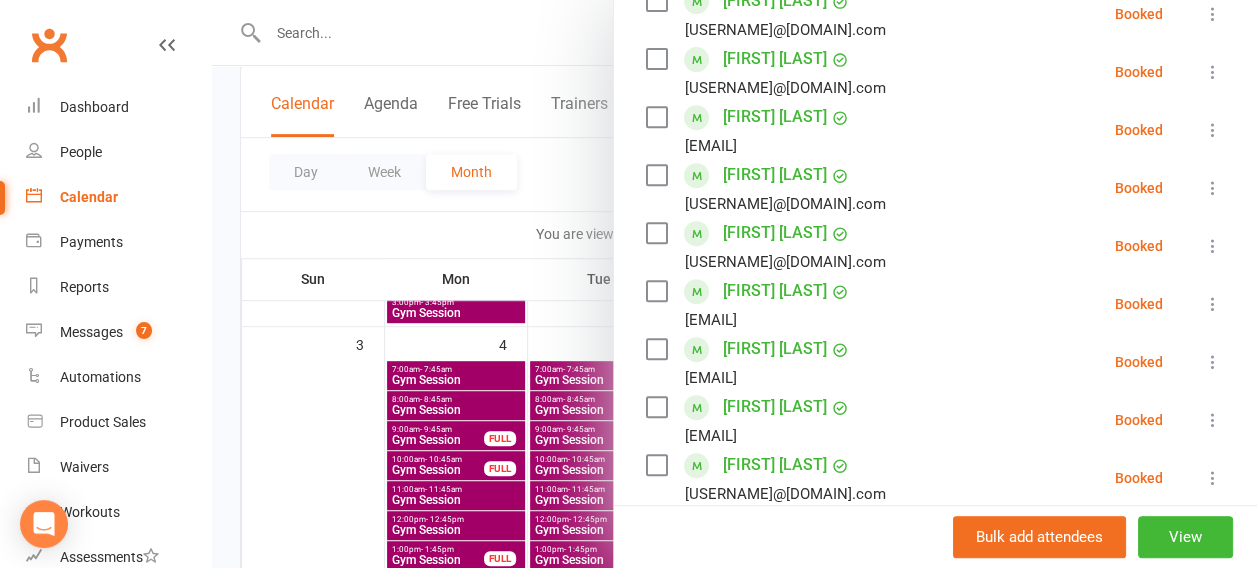 scroll, scrollTop: 386, scrollLeft: 0, axis: vertical 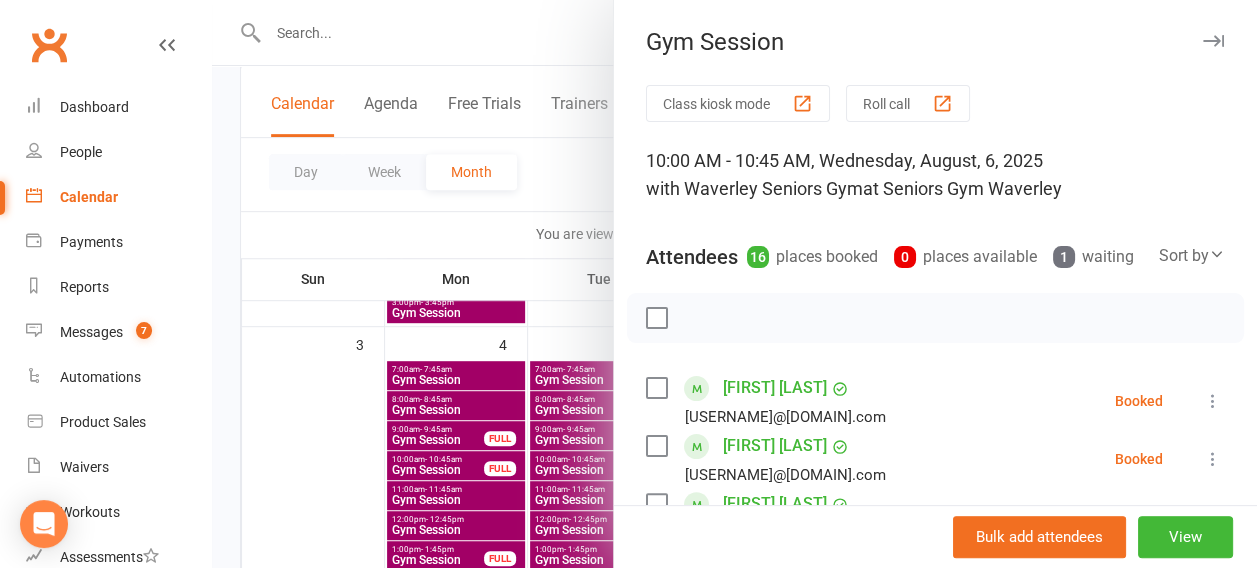 click at bounding box center (734, 284) 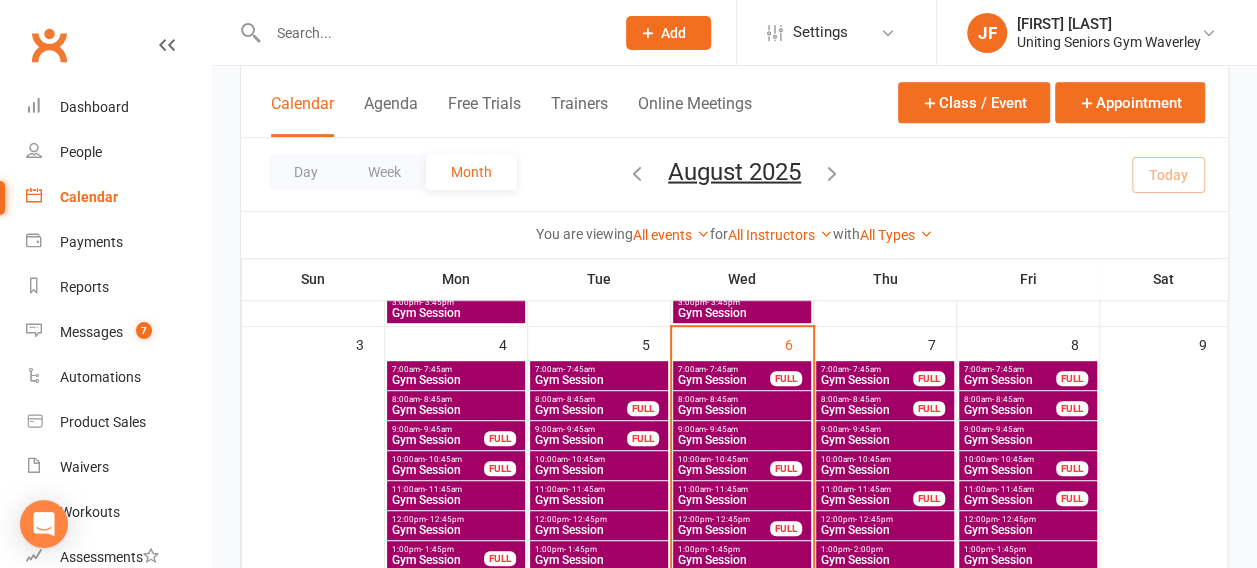 click at bounding box center [431, 33] 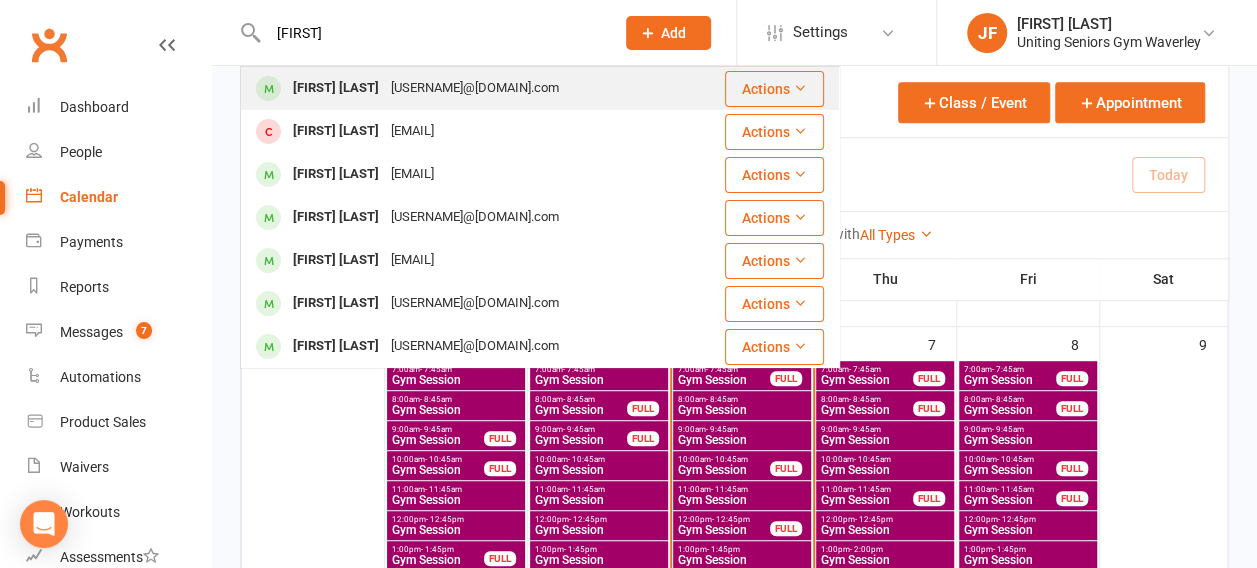 type on "[FIRST]" 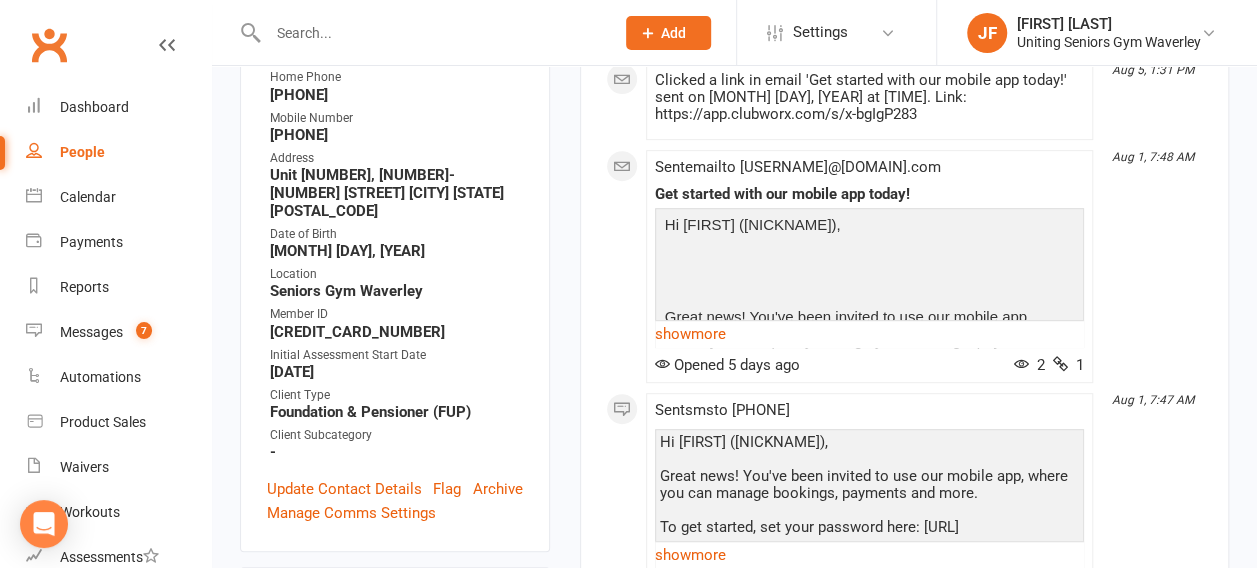 scroll, scrollTop: 326, scrollLeft: 0, axis: vertical 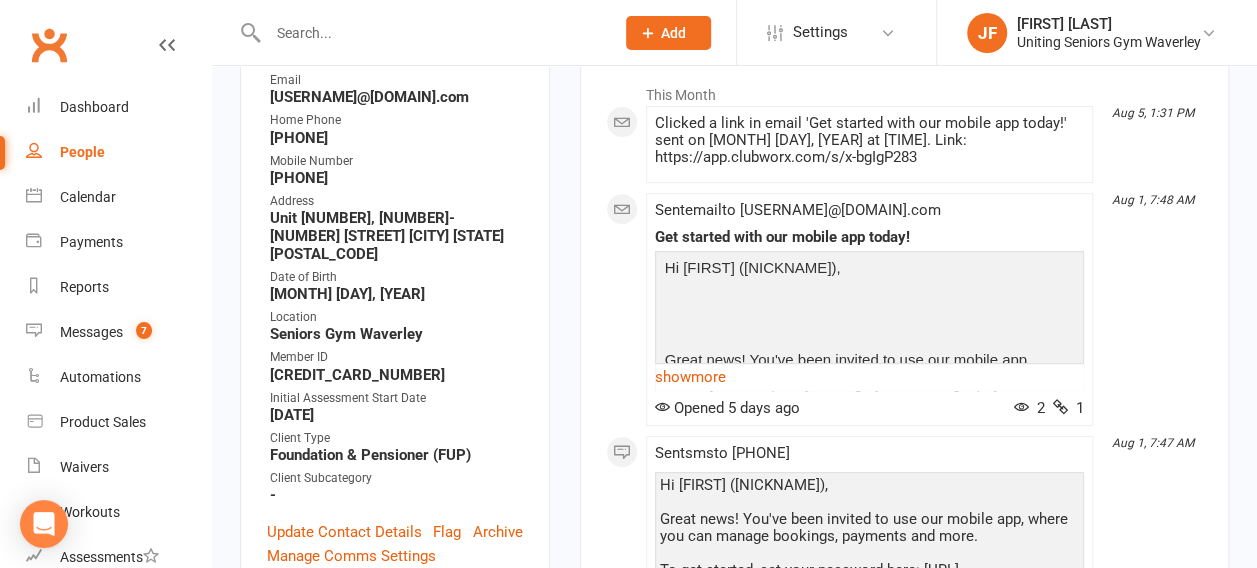 click at bounding box center (431, 33) 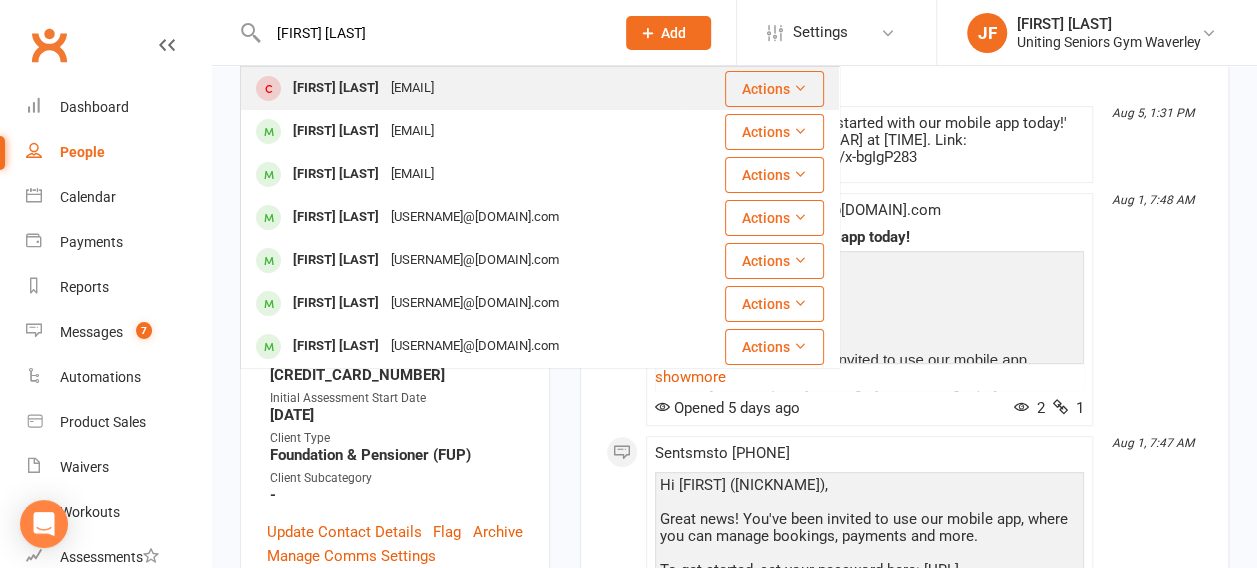 type on "[FIRST] [LAST]" 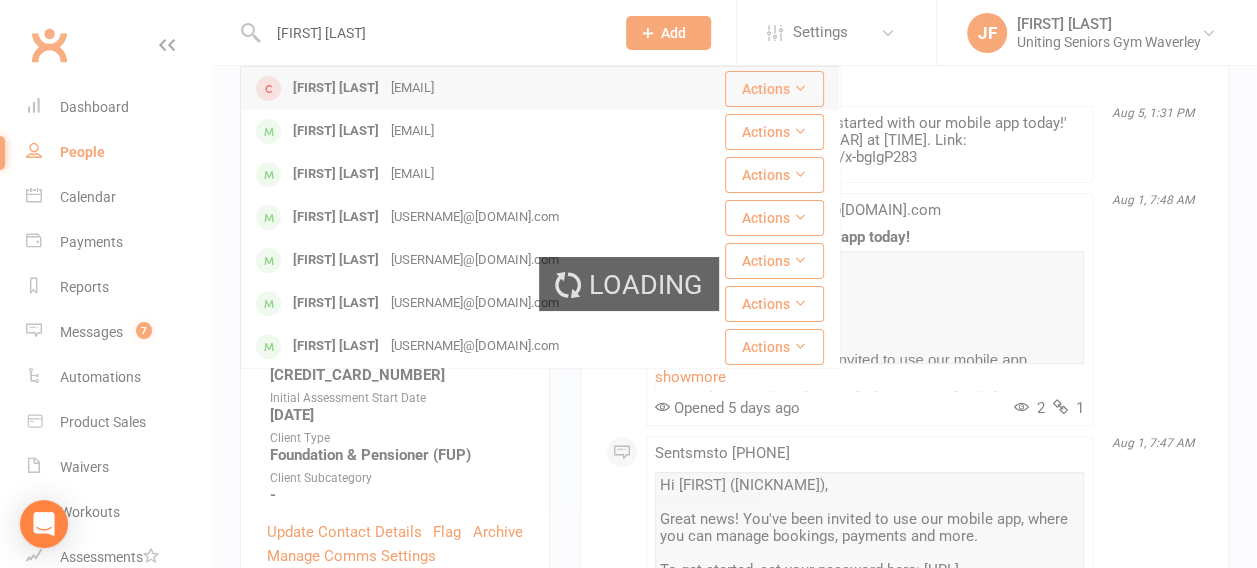 type 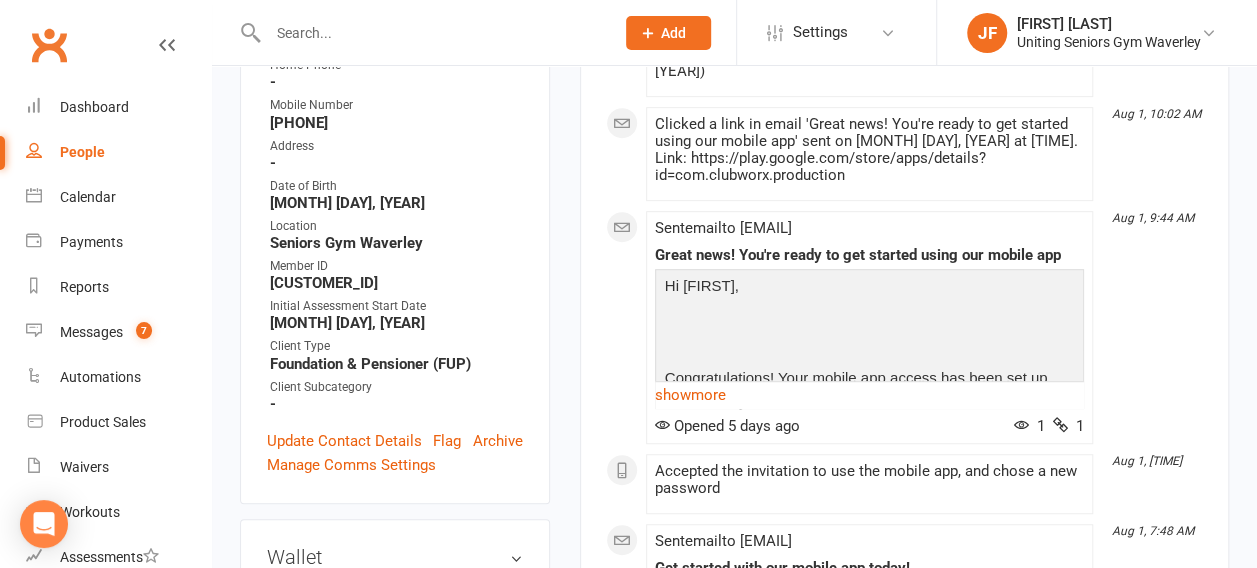 scroll, scrollTop: 417, scrollLeft: 0, axis: vertical 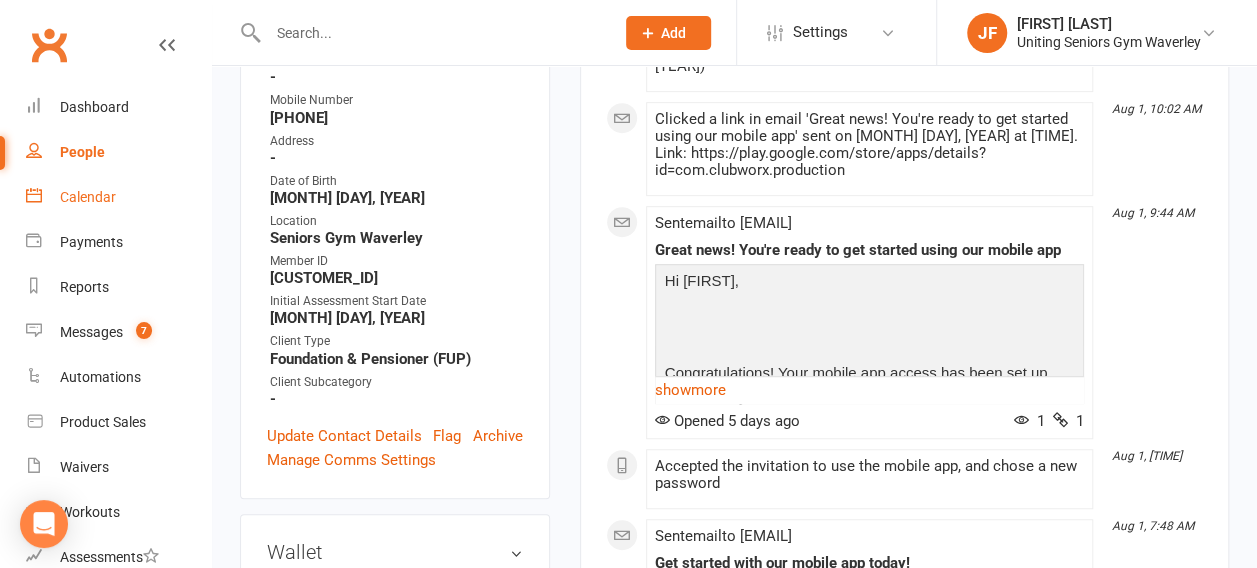 click on "Calendar" at bounding box center (118, 197) 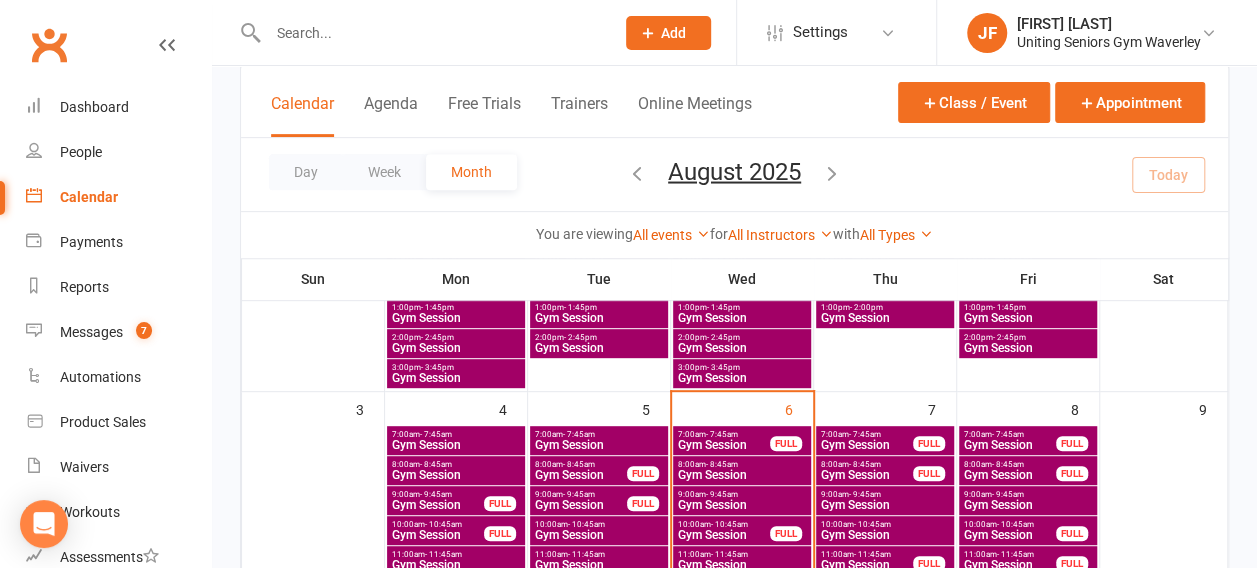scroll, scrollTop: 357, scrollLeft: 0, axis: vertical 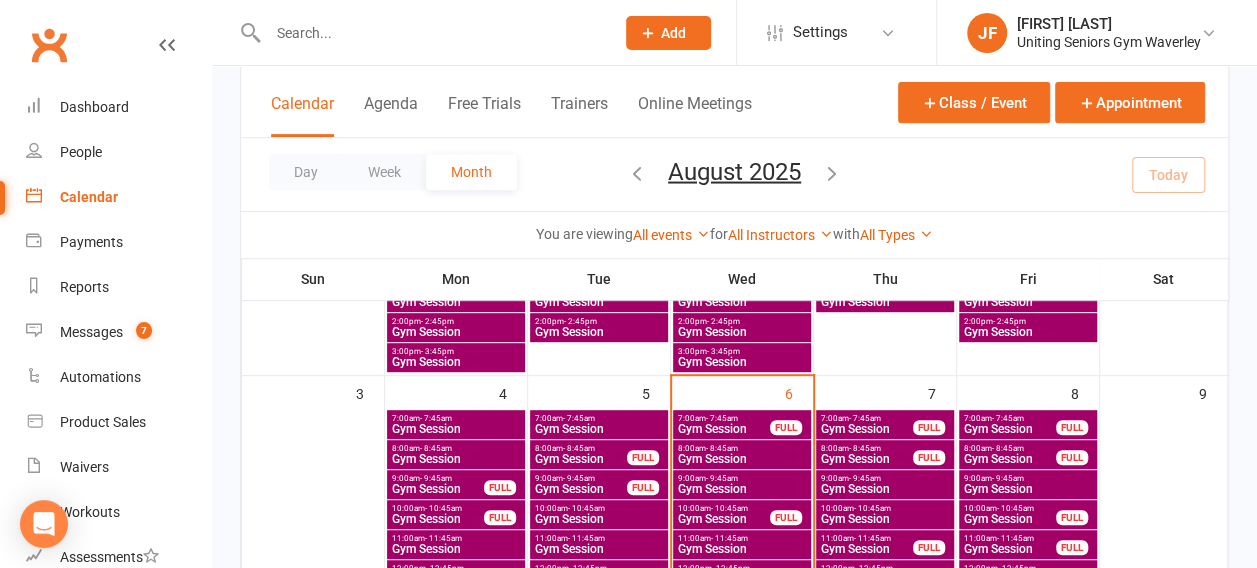 click on "- 10:45am" at bounding box center [729, 508] 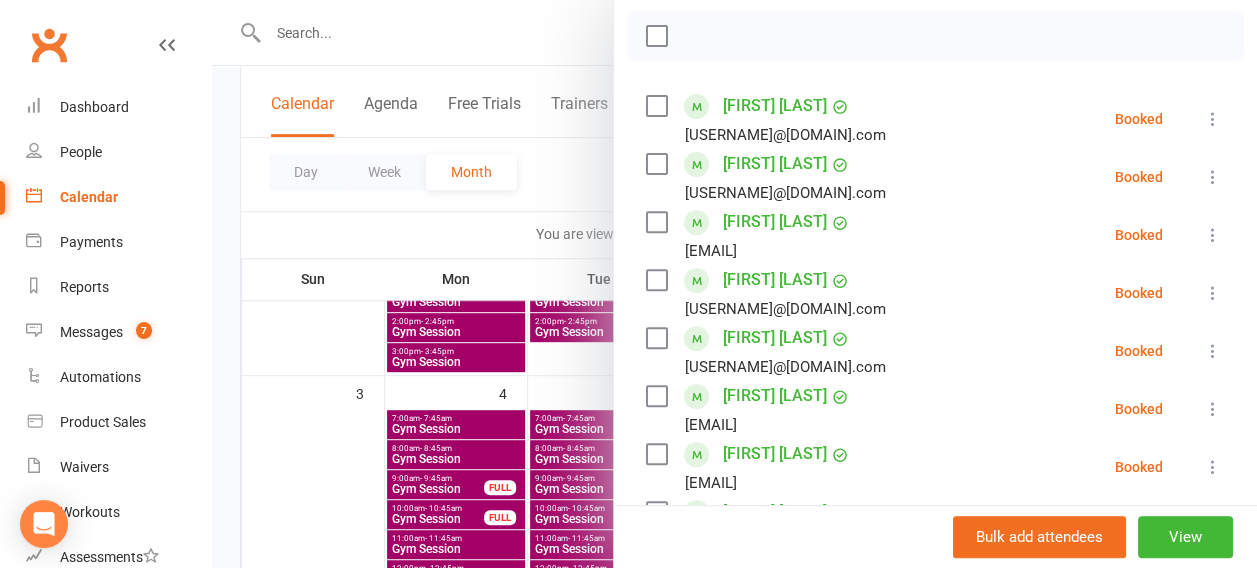 scroll, scrollTop: 281, scrollLeft: 0, axis: vertical 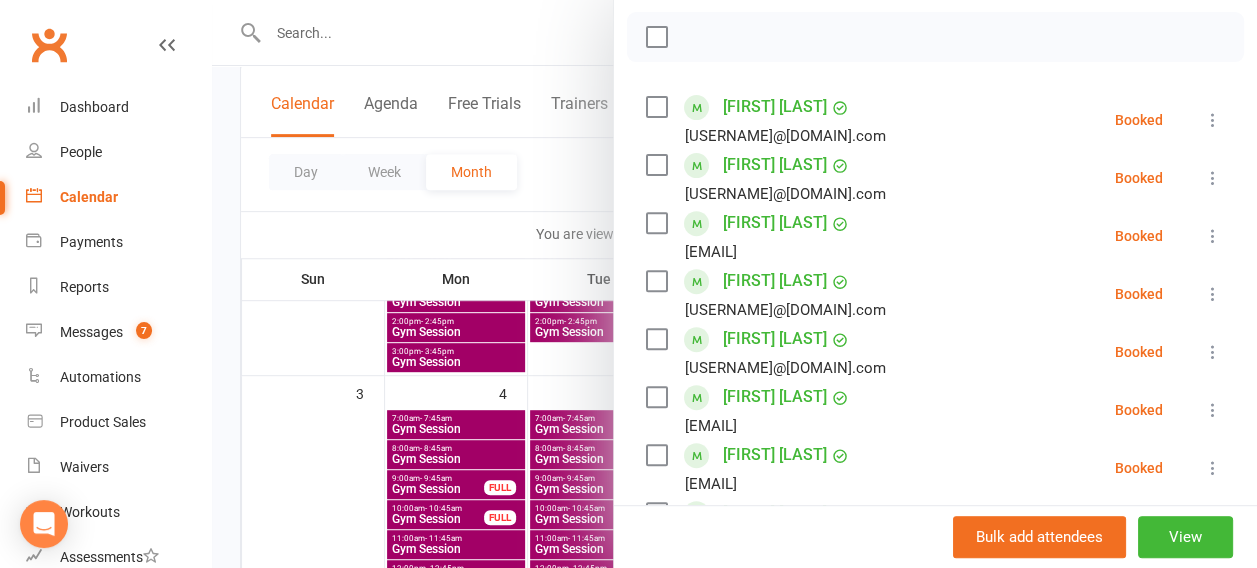 click at bounding box center (734, 284) 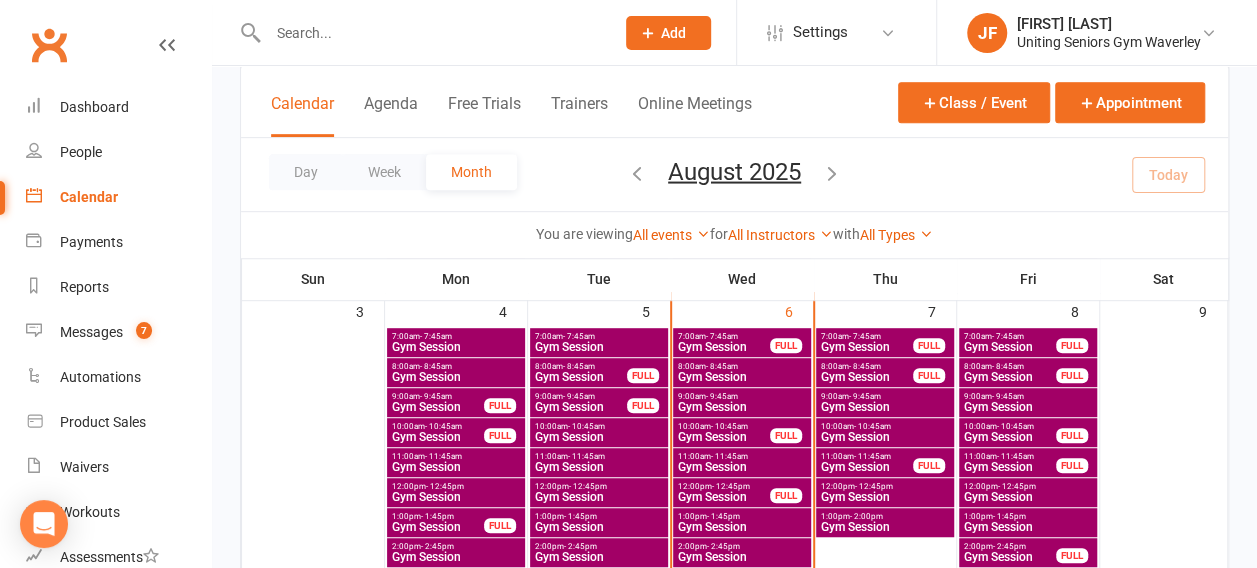 scroll, scrollTop: 487, scrollLeft: 0, axis: vertical 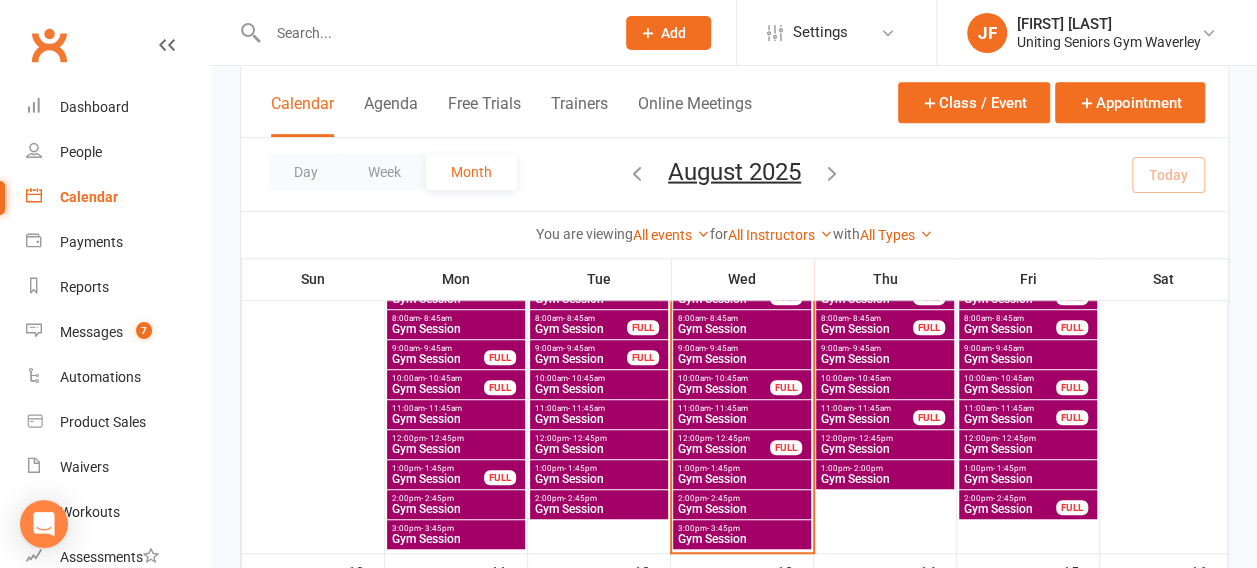 click on "- 2:45pm" at bounding box center (723, 498) 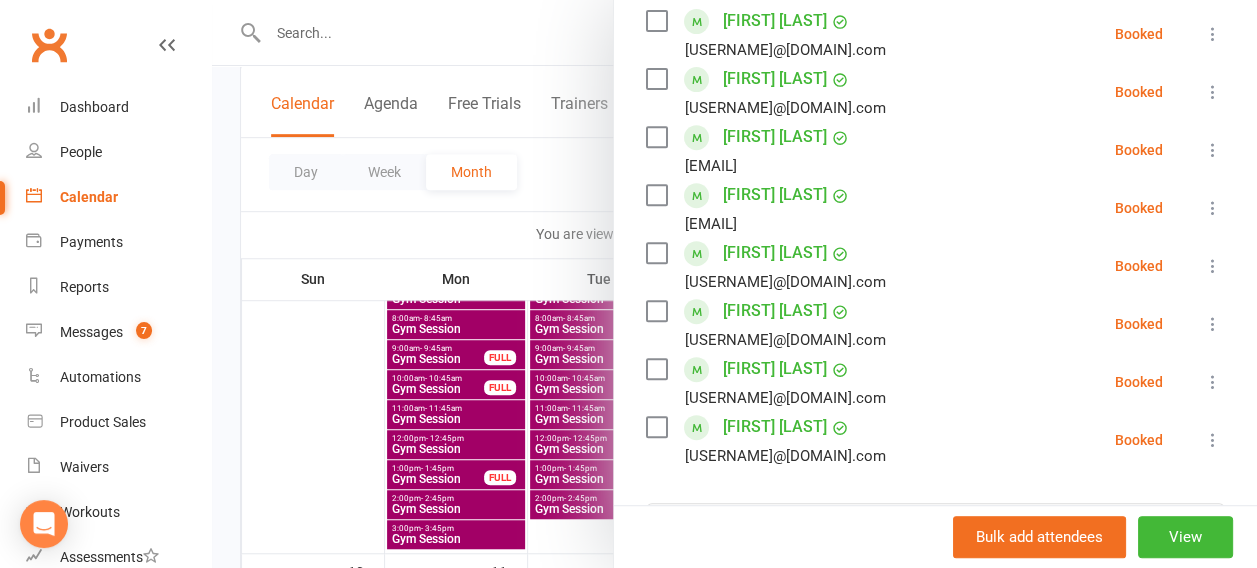 scroll, scrollTop: 368, scrollLeft: 0, axis: vertical 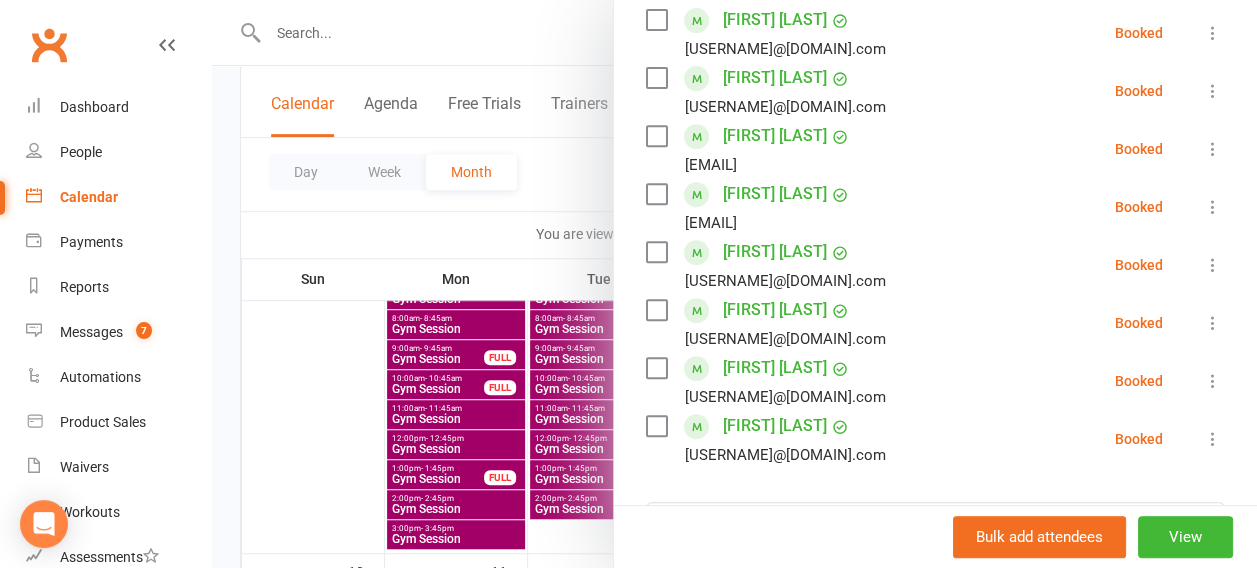 click at bounding box center [1213, 381] 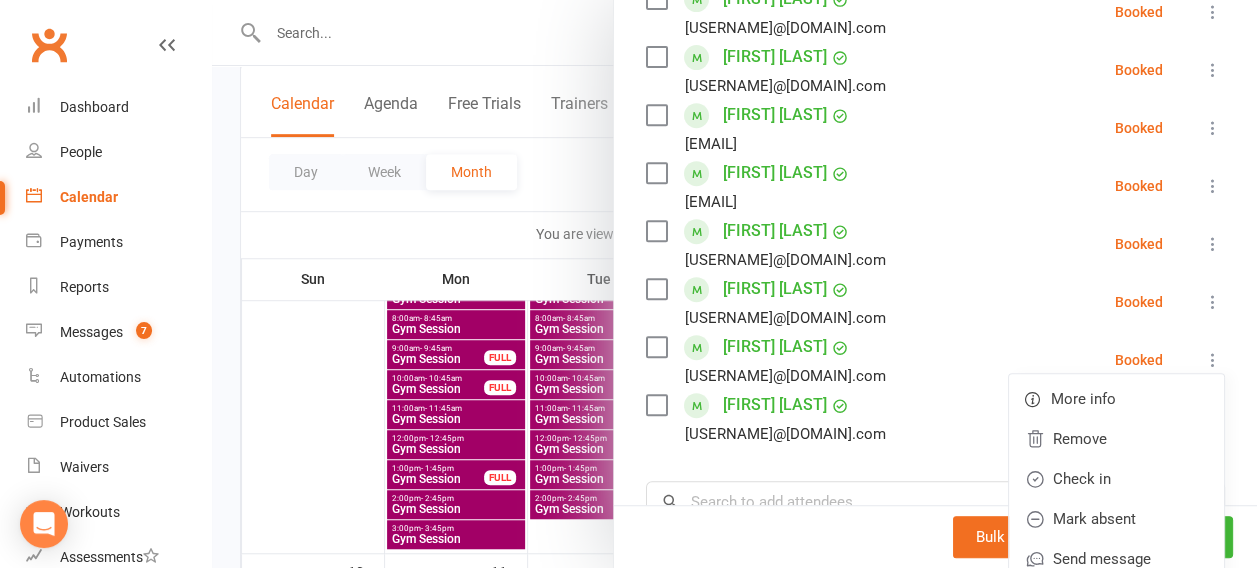 scroll, scrollTop: 390, scrollLeft: 0, axis: vertical 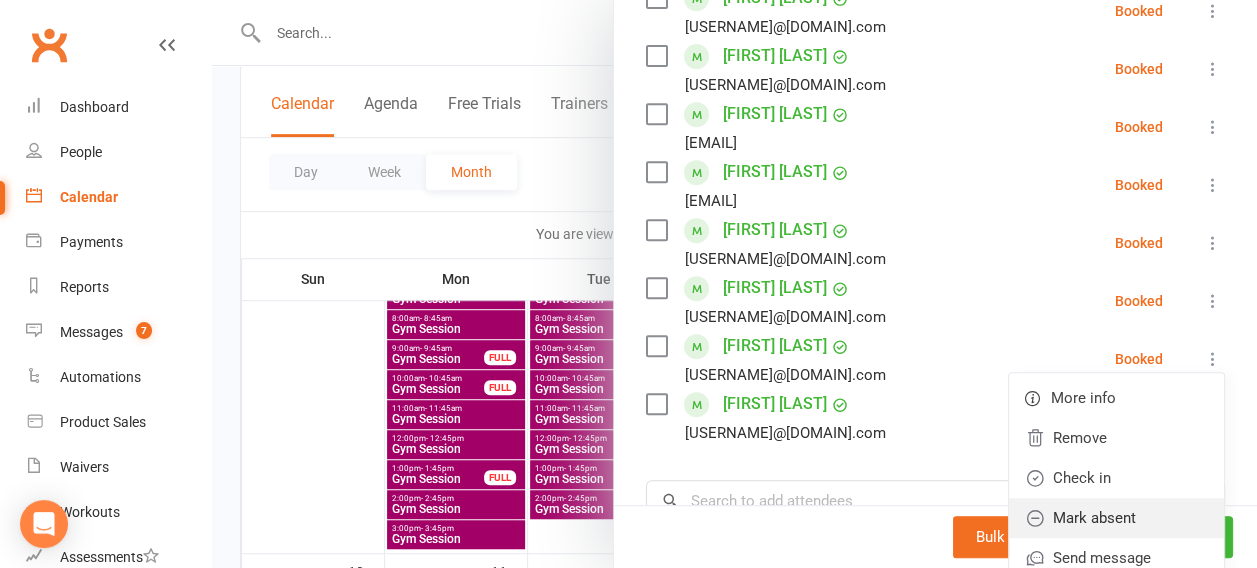 click on "Mark absent" at bounding box center (1116, 518) 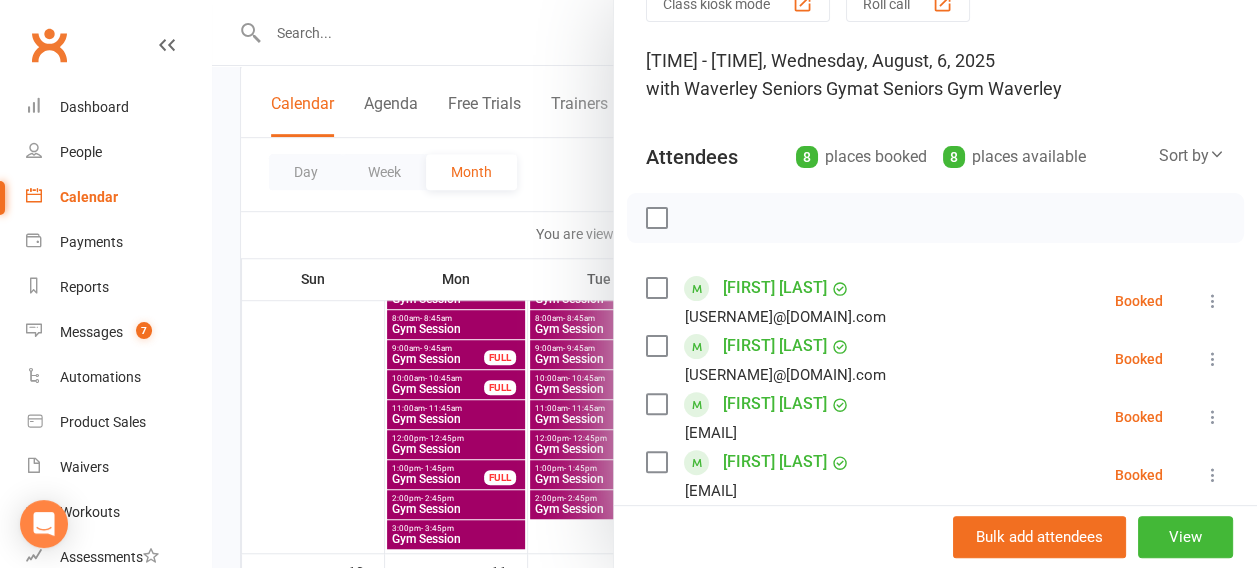 scroll, scrollTop: 0, scrollLeft: 0, axis: both 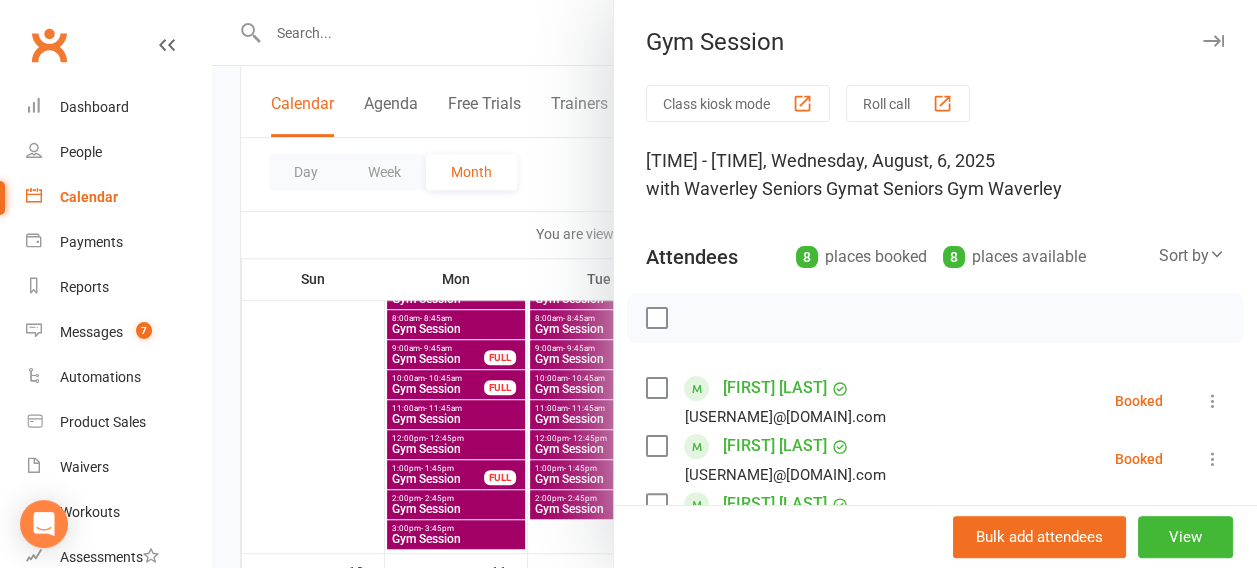click at bounding box center (734, 284) 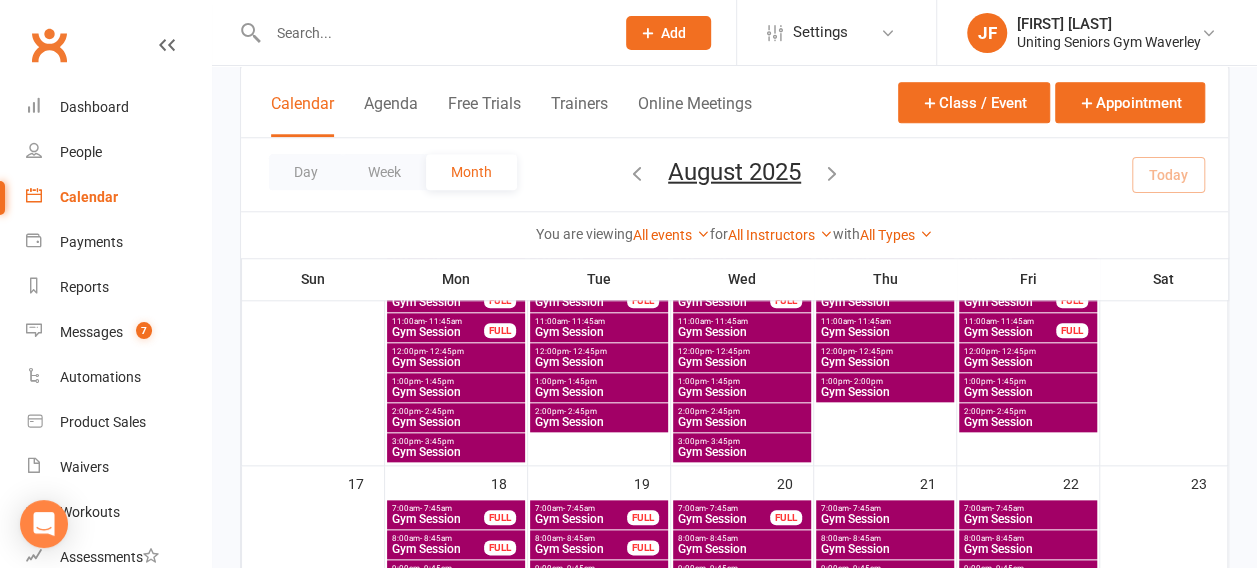scroll, scrollTop: 883, scrollLeft: 0, axis: vertical 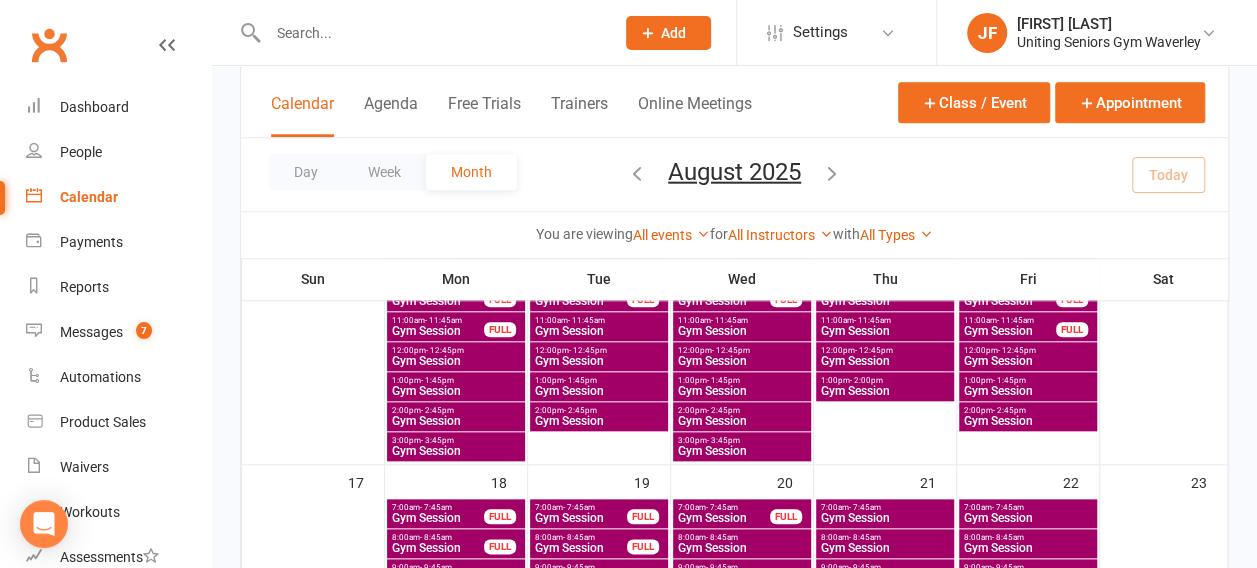 click on "Gym Session" at bounding box center (742, 421) 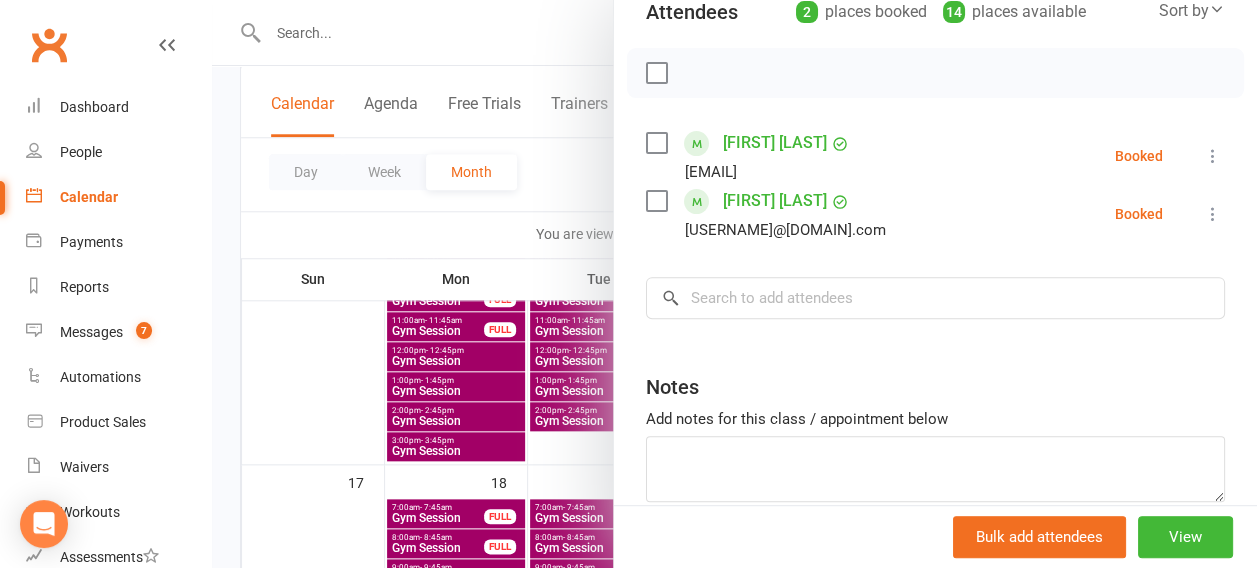scroll, scrollTop: 250, scrollLeft: 0, axis: vertical 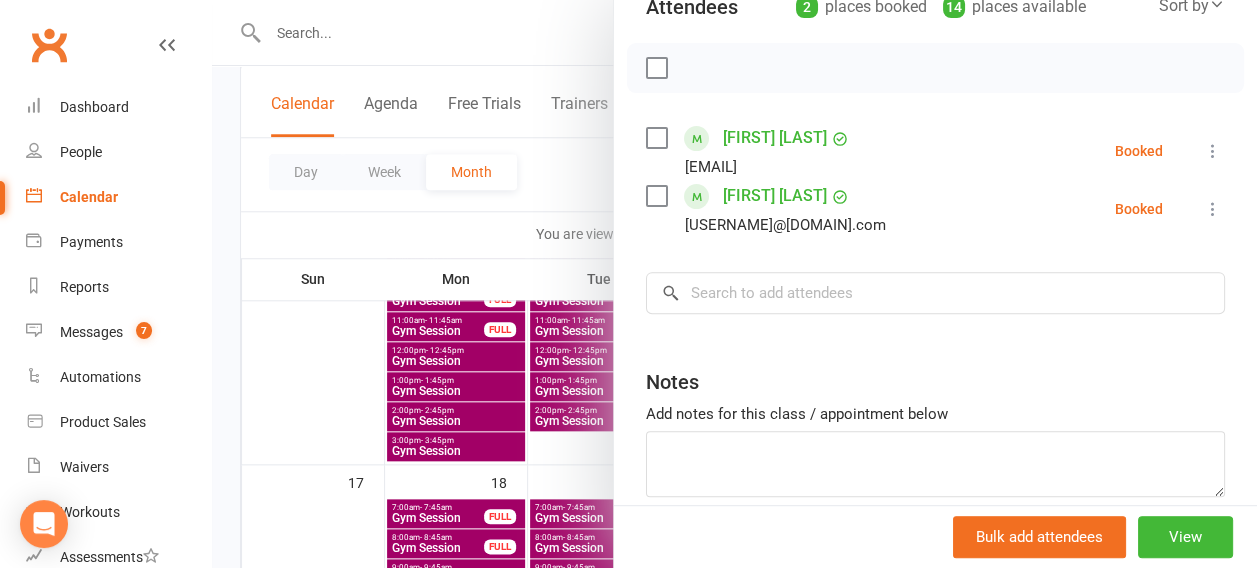 click at bounding box center [734, 284] 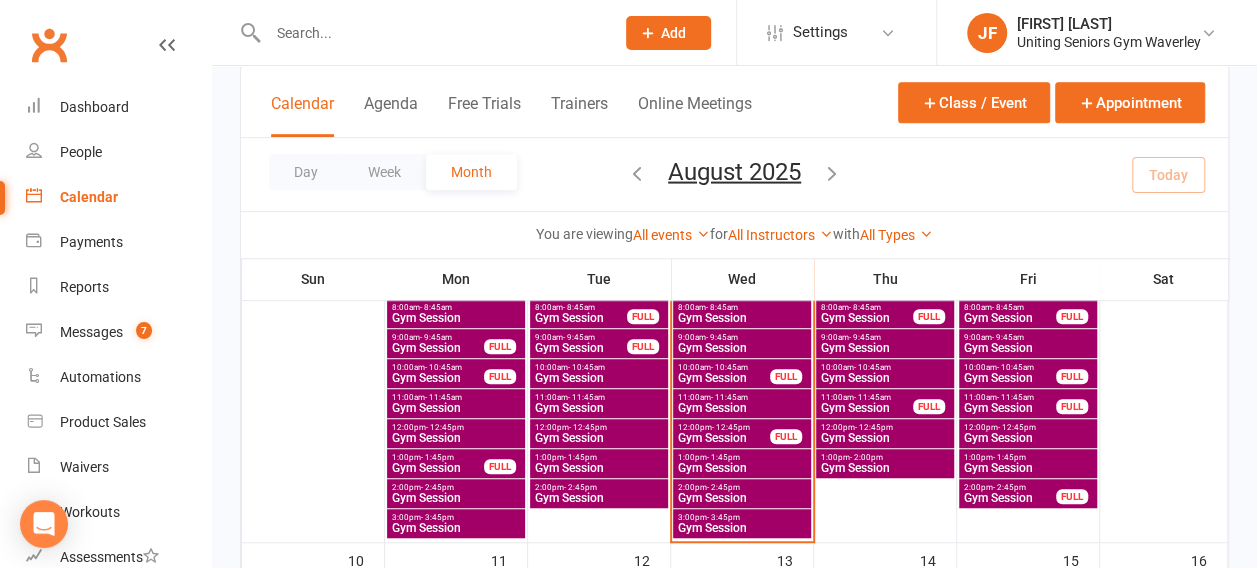 scroll, scrollTop: 497, scrollLeft: 0, axis: vertical 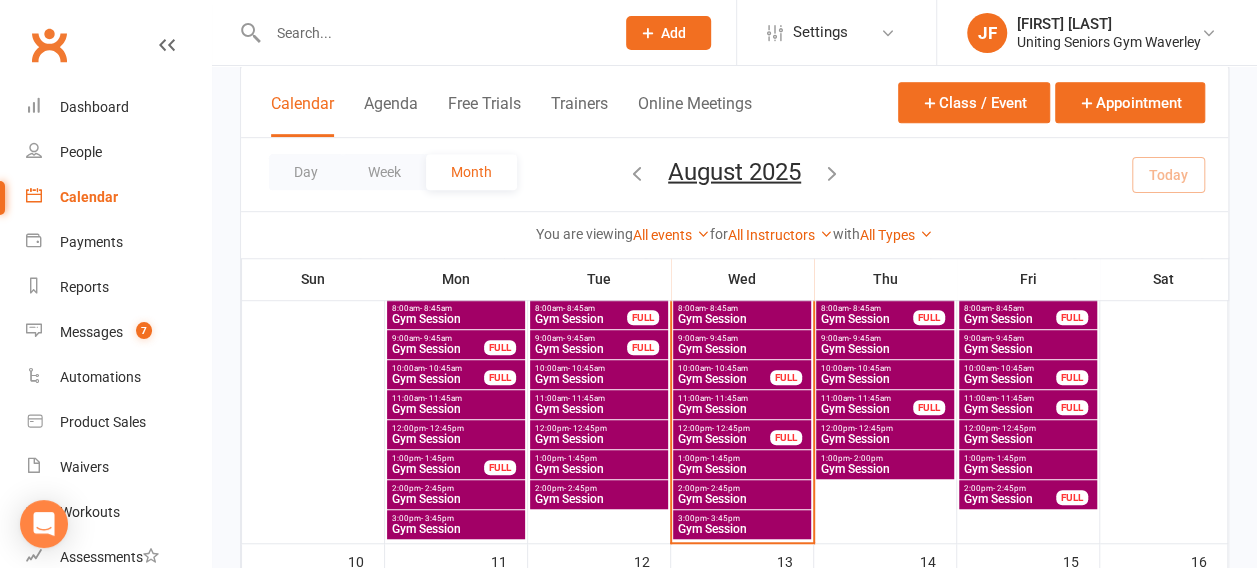 click on "Gym Session" at bounding box center [724, 379] 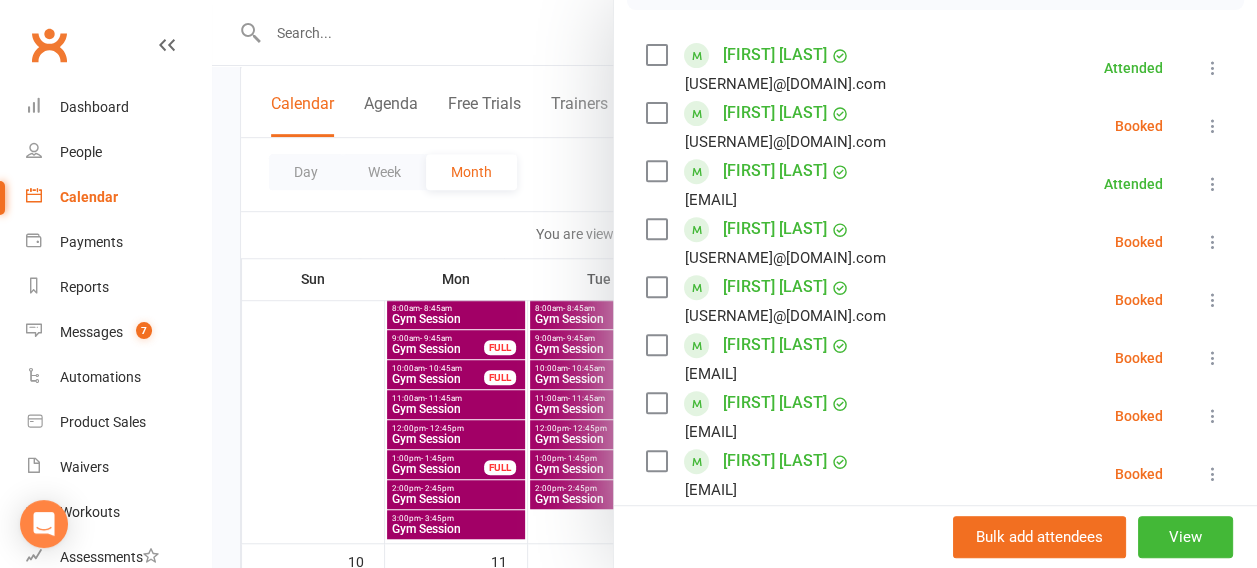 scroll, scrollTop: 453, scrollLeft: 0, axis: vertical 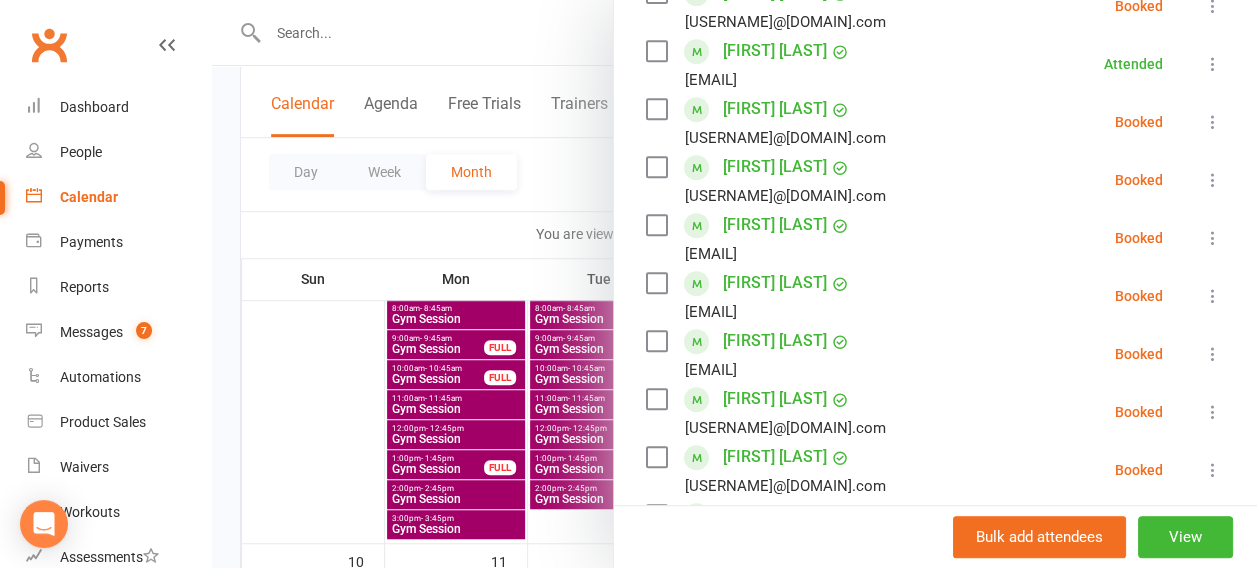click at bounding box center (734, 284) 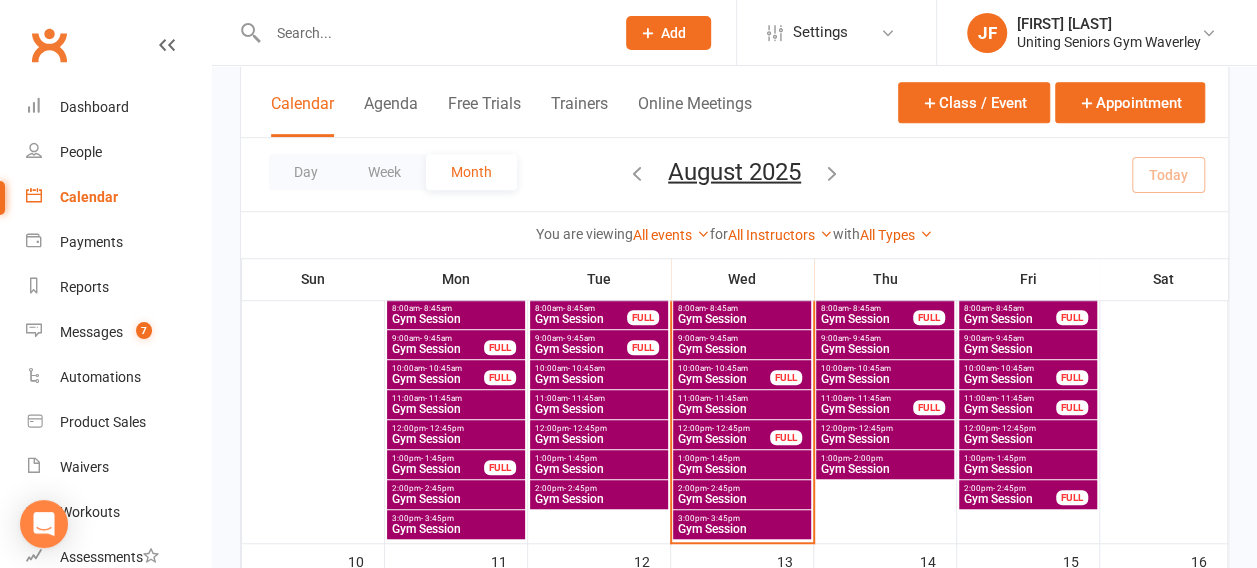 click on "- 10:45am" at bounding box center (729, 368) 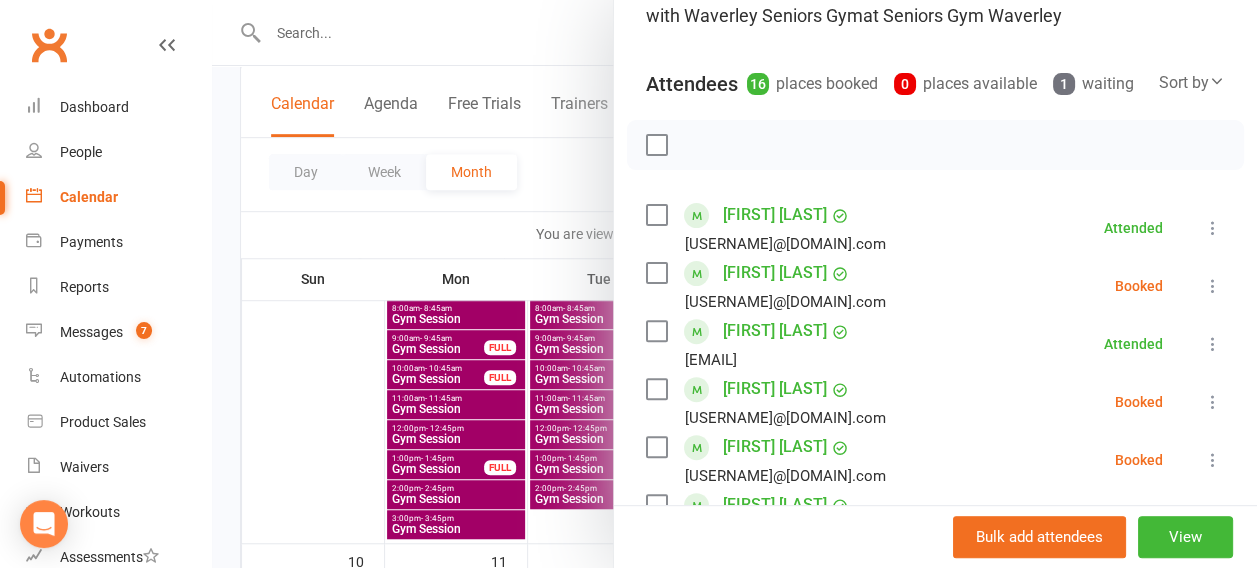scroll, scrollTop: 176, scrollLeft: 0, axis: vertical 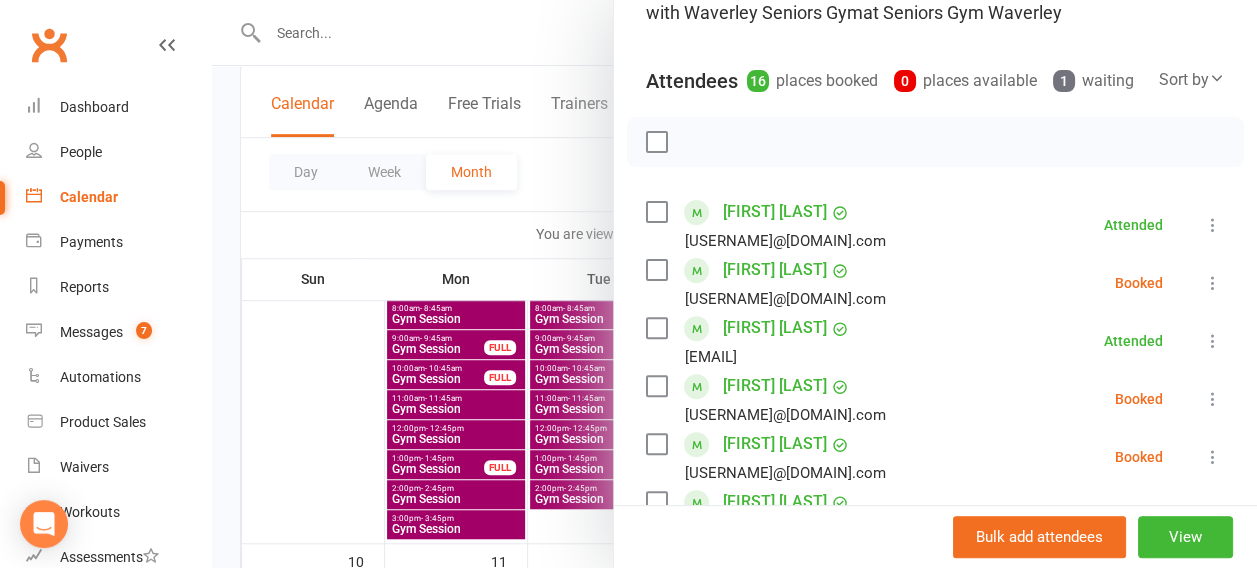 click at bounding box center [734, 284] 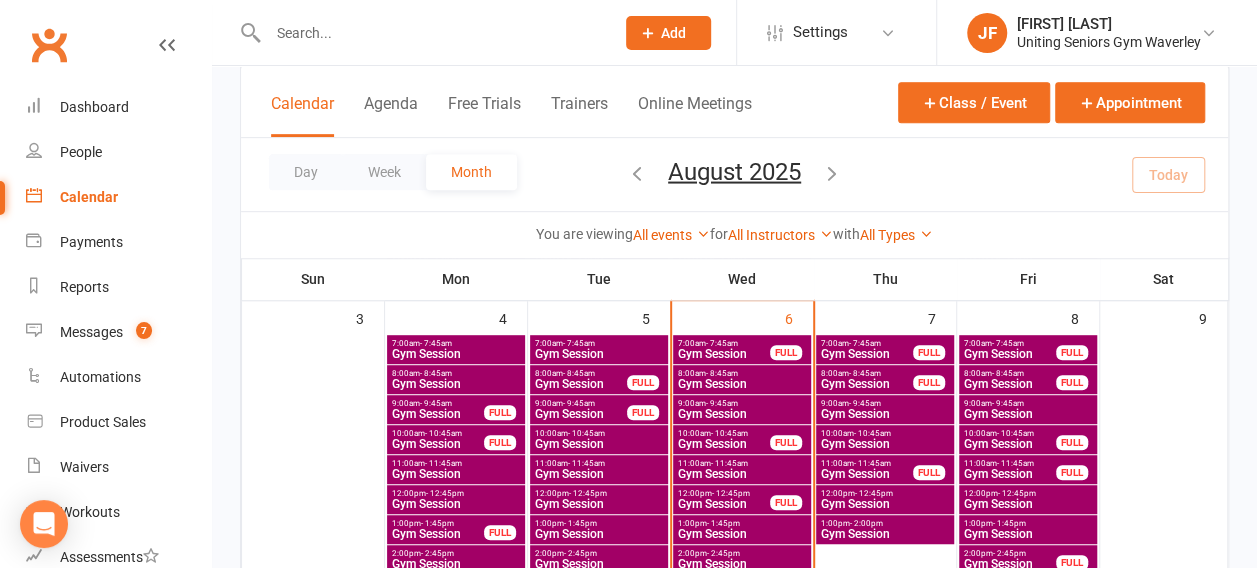 scroll, scrollTop: 431, scrollLeft: 0, axis: vertical 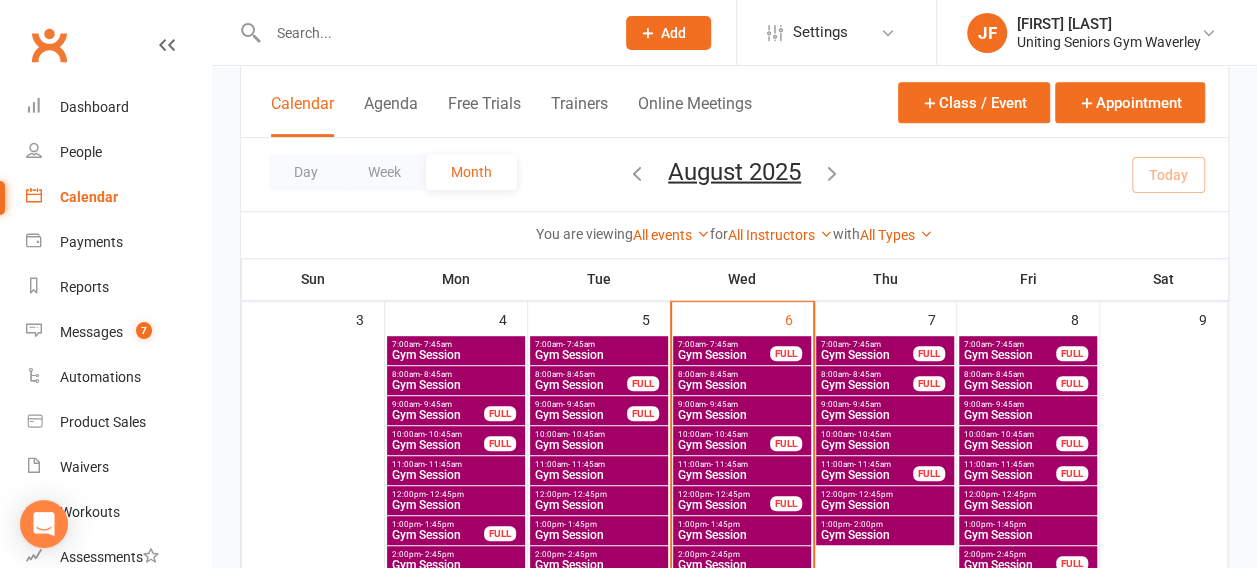 click on "Gym Session" at bounding box center [1010, 445] 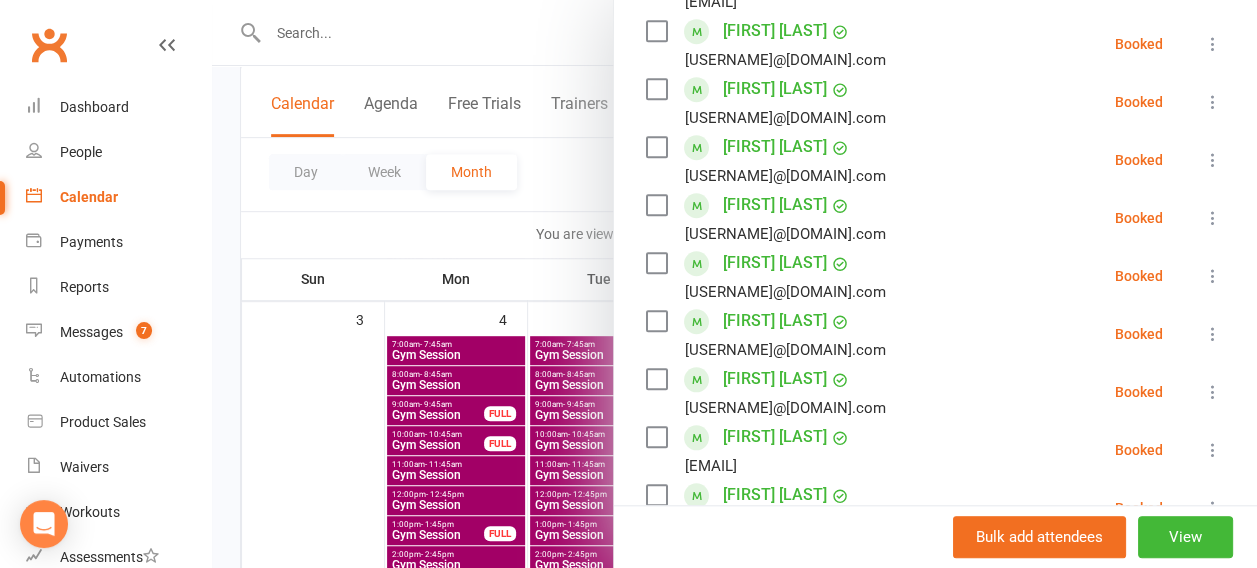 scroll, scrollTop: 704, scrollLeft: 0, axis: vertical 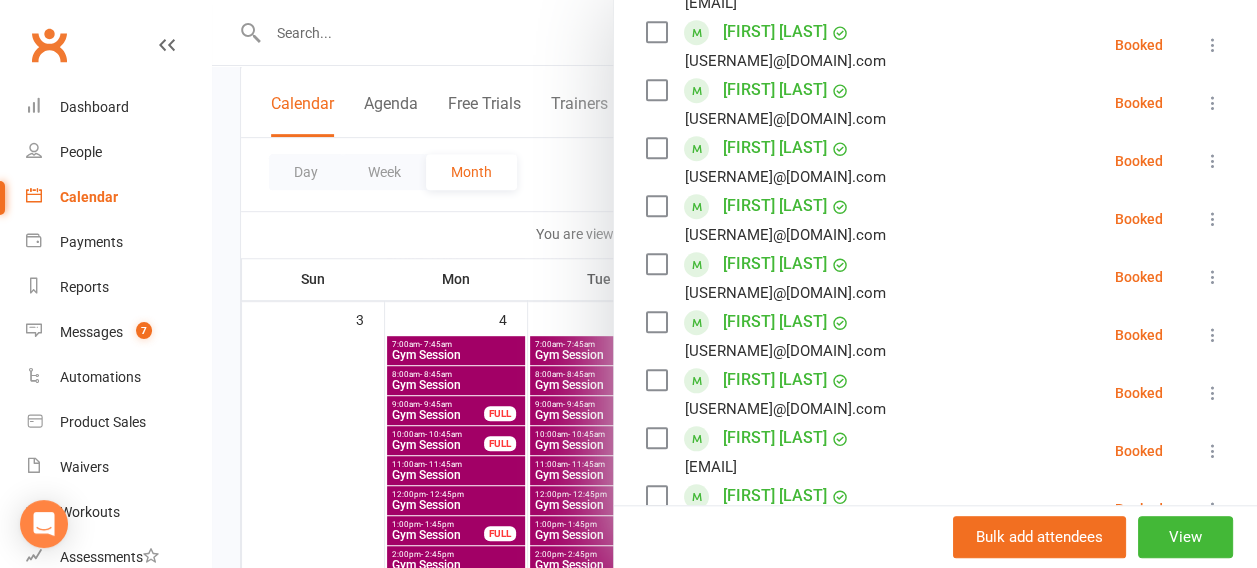 click at bounding box center [734, 284] 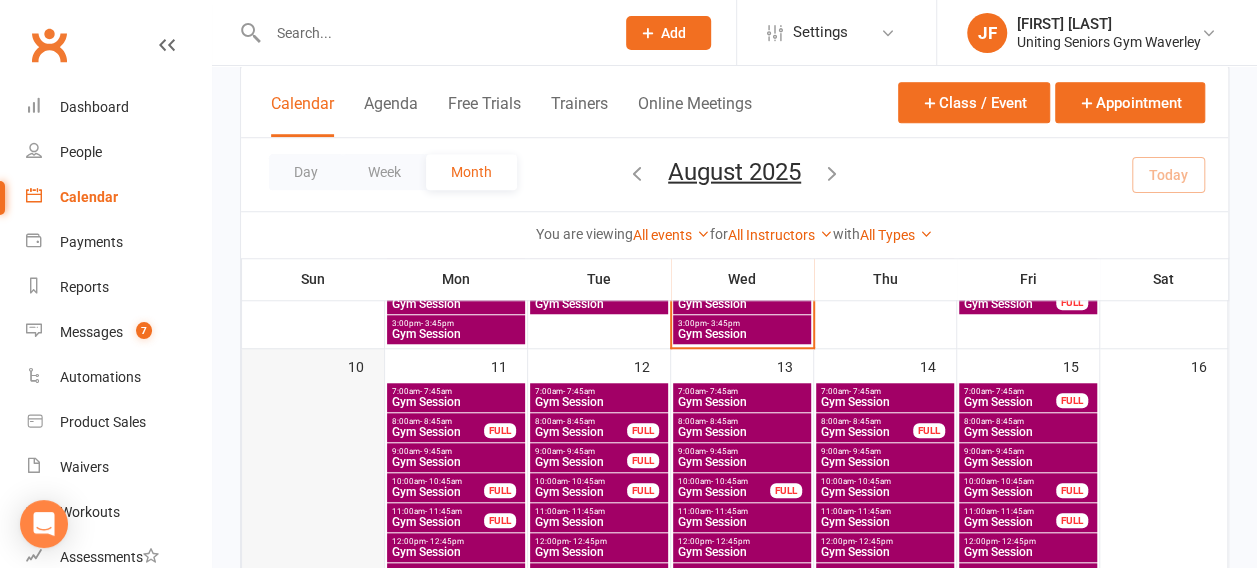scroll, scrollTop: 700, scrollLeft: 0, axis: vertical 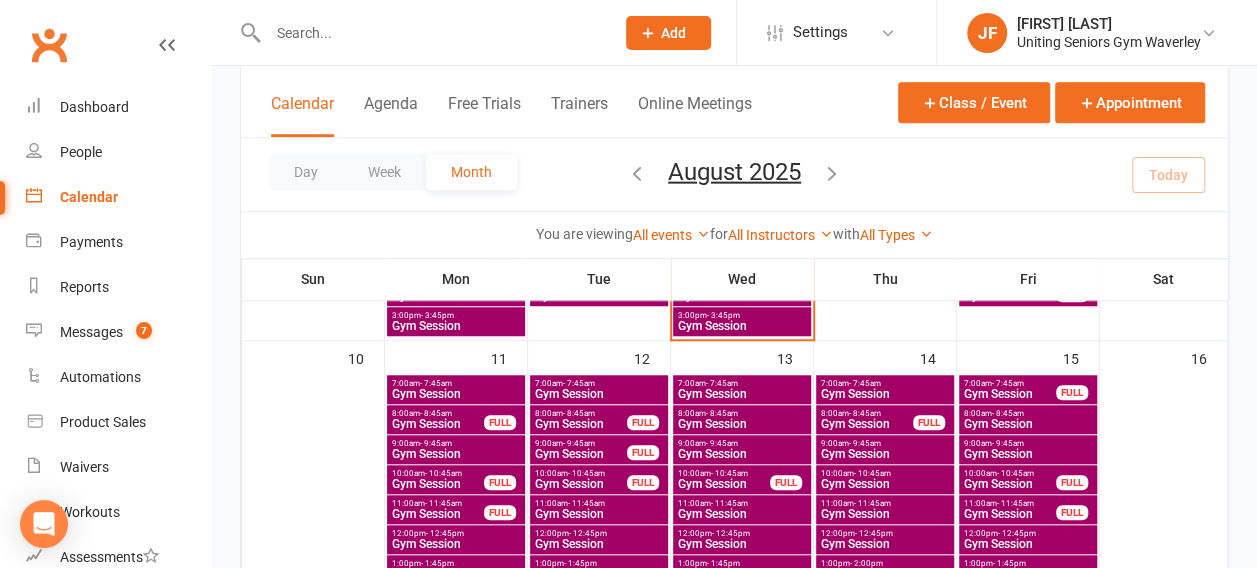 click on "10:00am  - 10:45am" at bounding box center (438, 473) 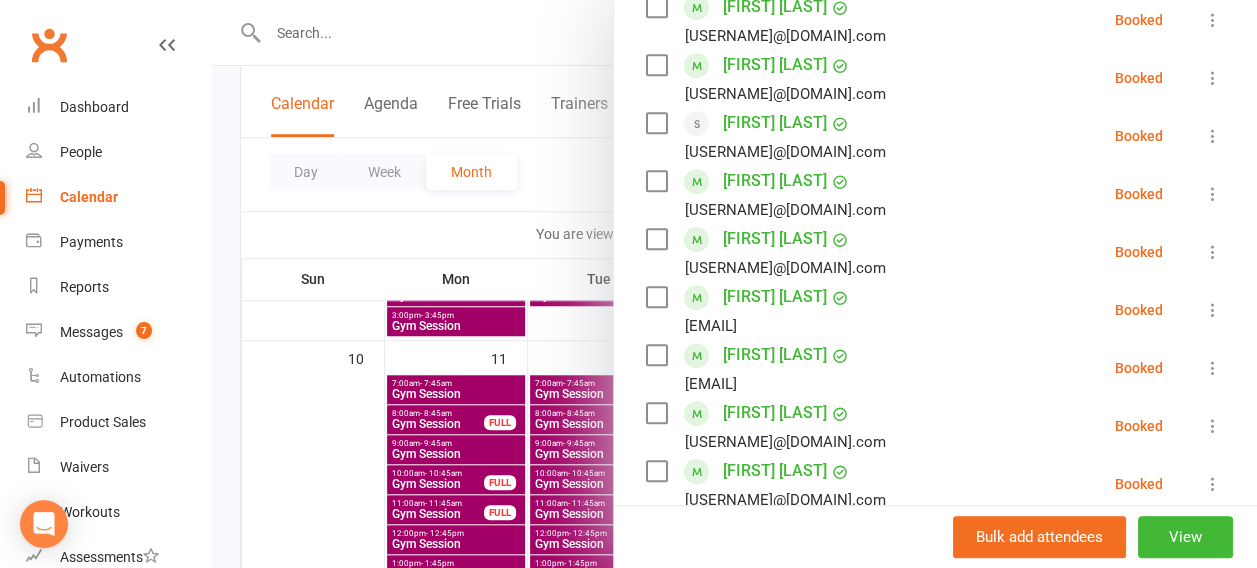 scroll, scrollTop: 614, scrollLeft: 0, axis: vertical 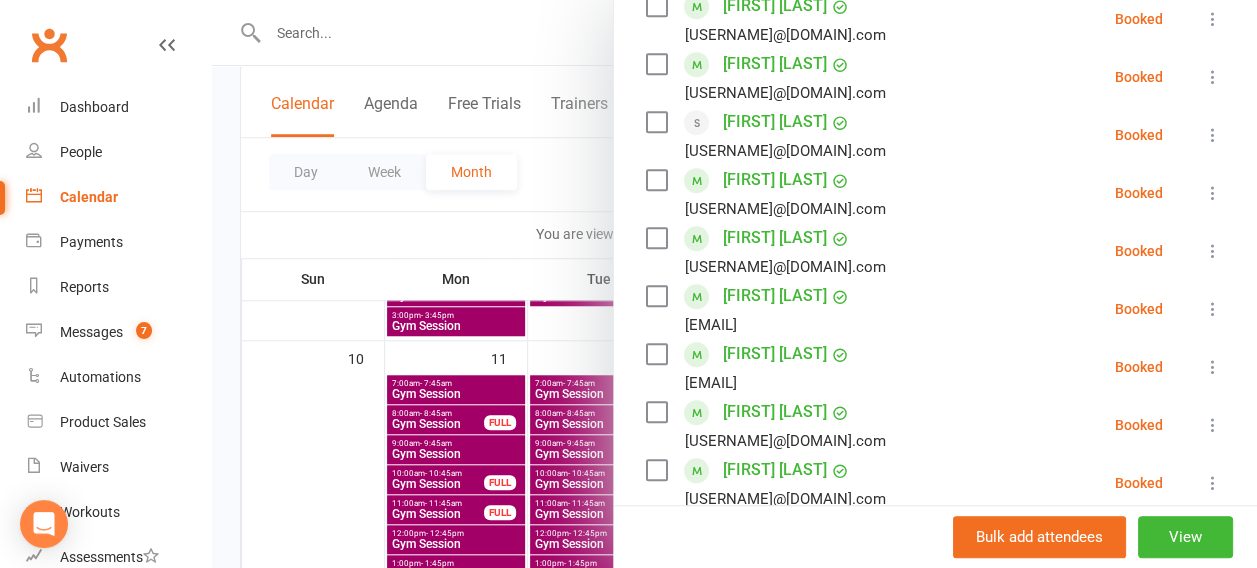 click at bounding box center (734, 284) 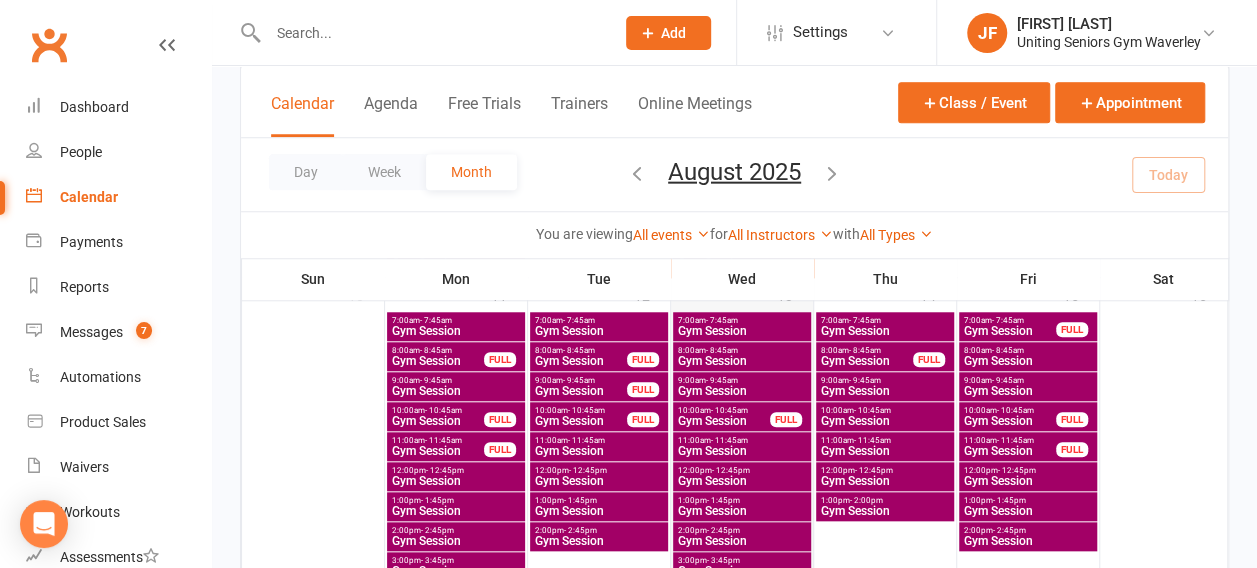 scroll, scrollTop: 764, scrollLeft: 0, axis: vertical 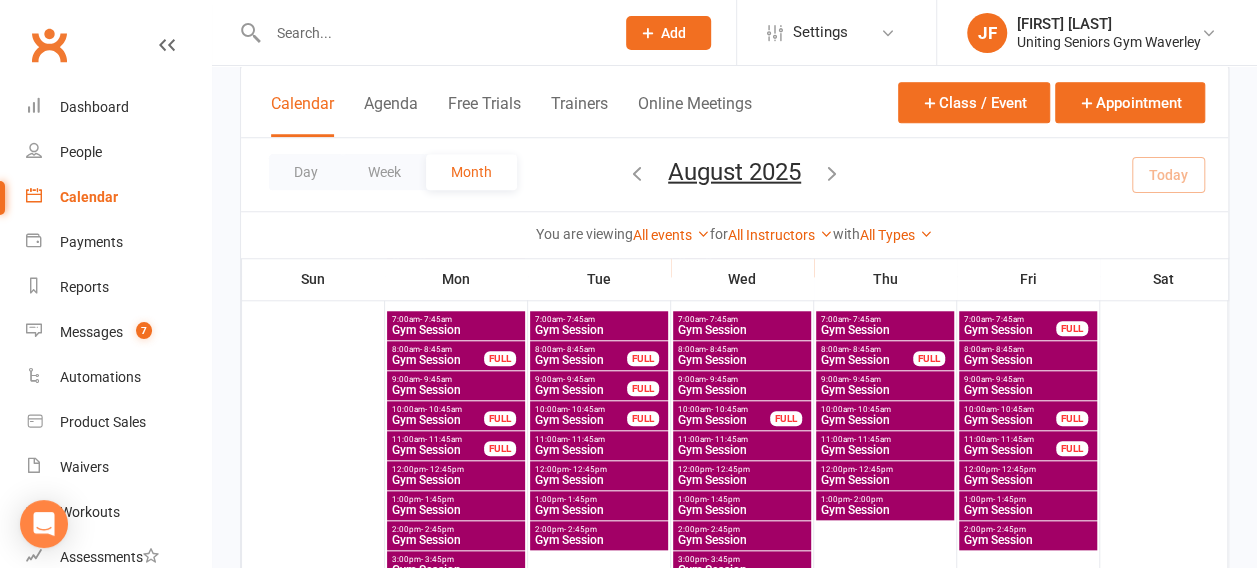click on "Gym Session" at bounding box center (724, 420) 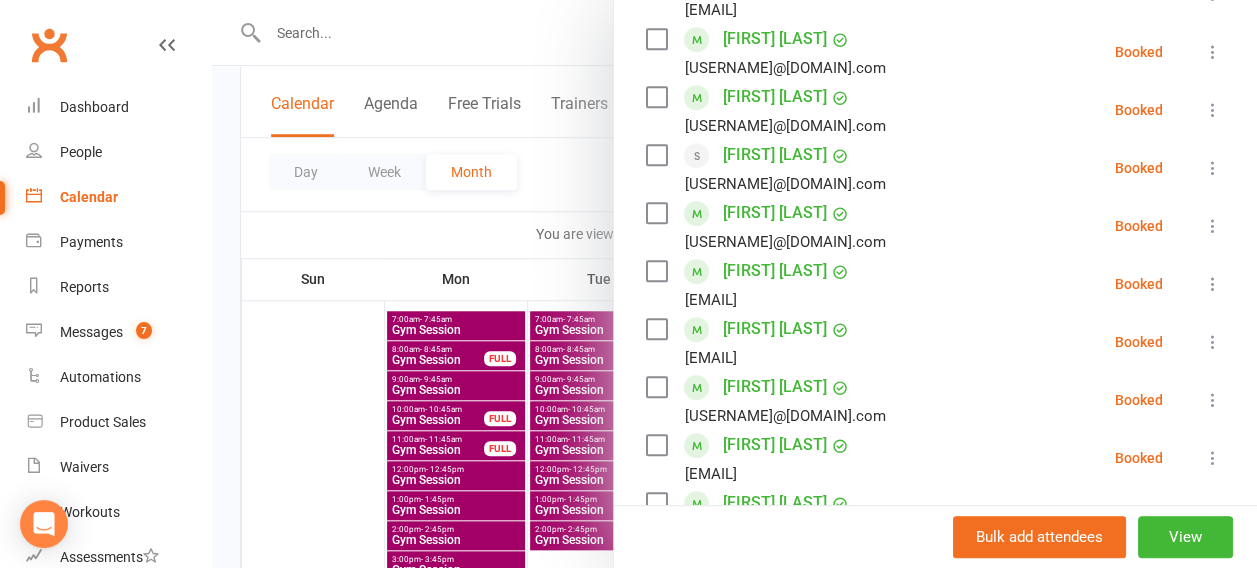 scroll, scrollTop: 585, scrollLeft: 0, axis: vertical 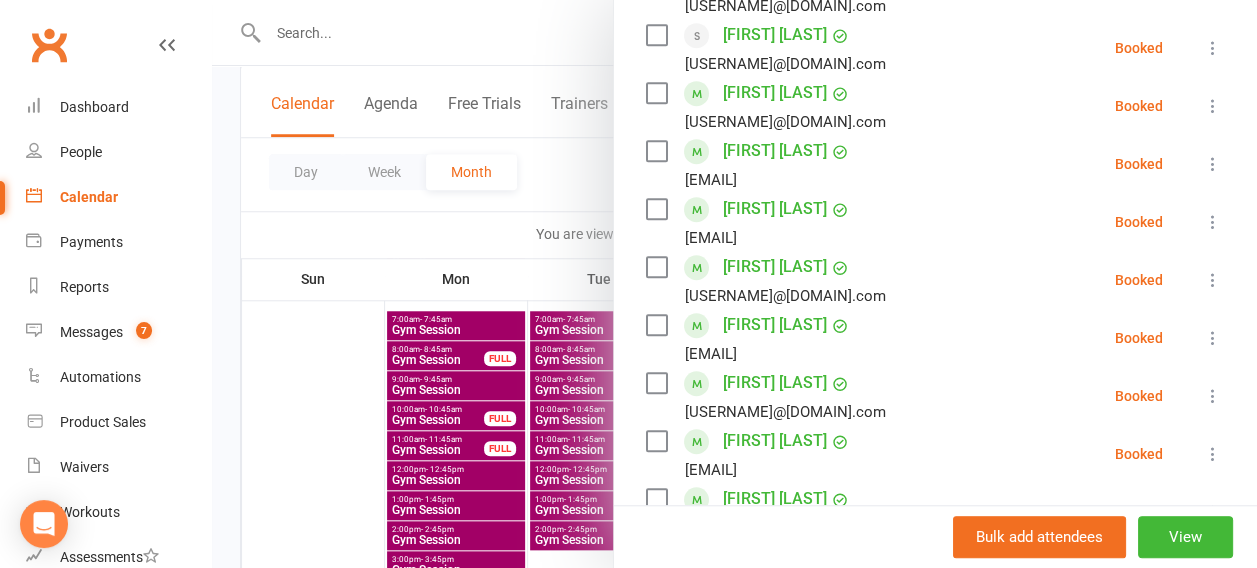 click at bounding box center [734, 284] 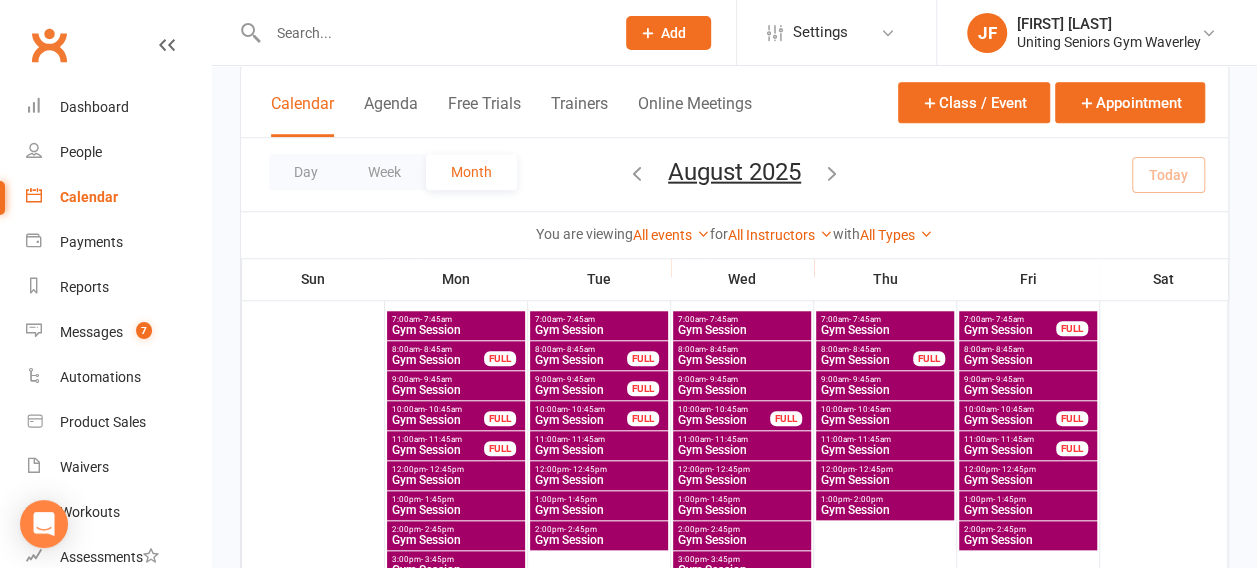 click on "- 10:45am" at bounding box center (1015, 409) 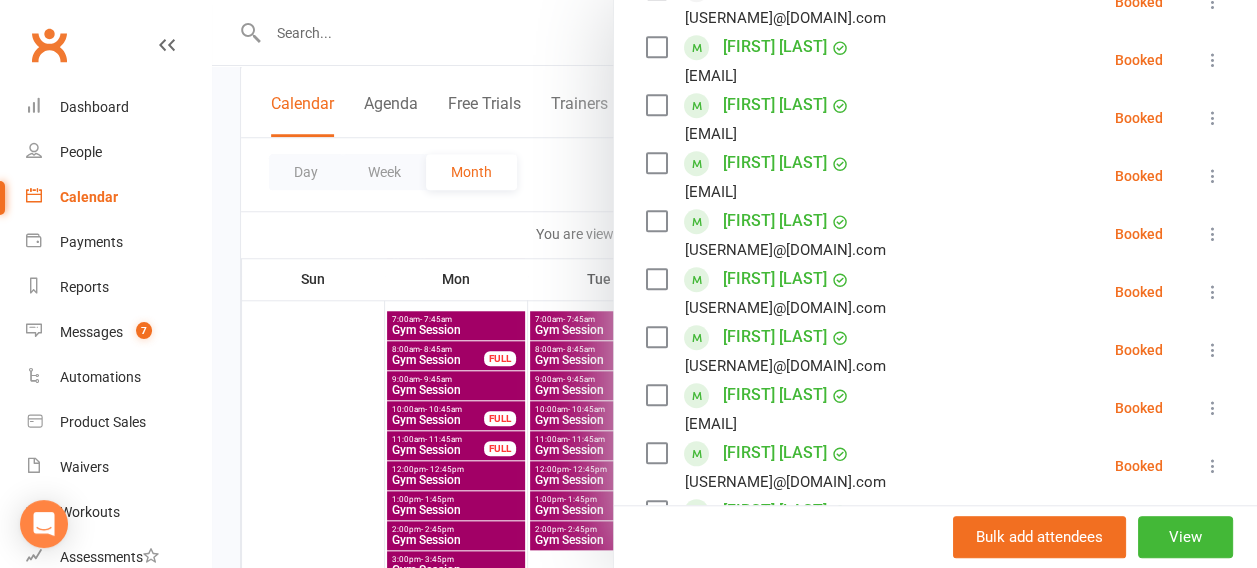 scroll, scrollTop: 630, scrollLeft: 0, axis: vertical 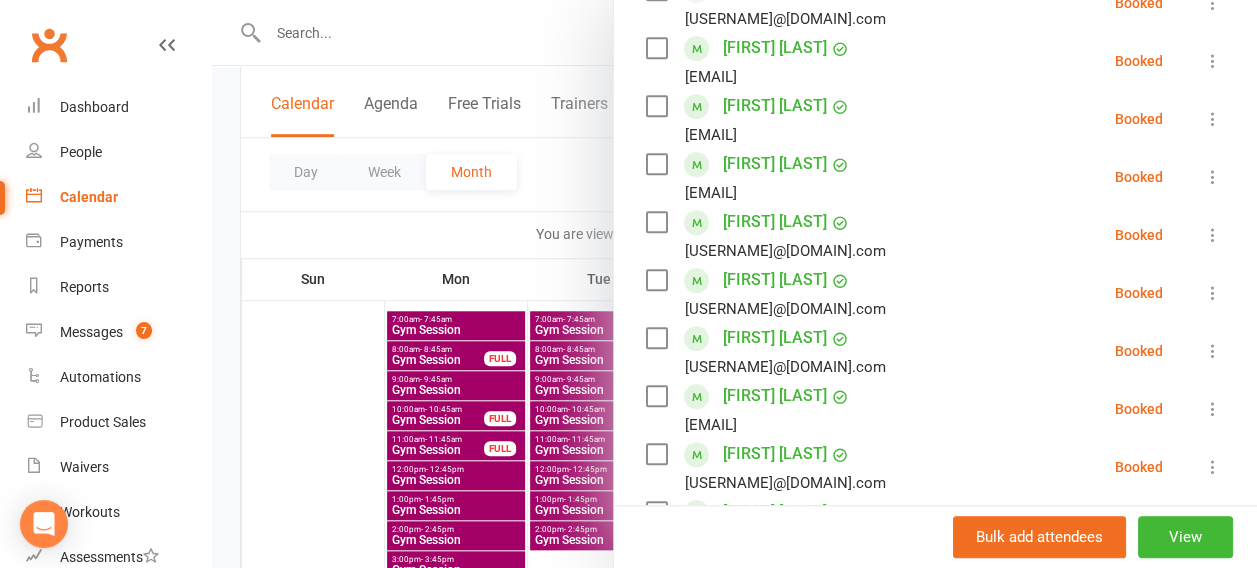 click at bounding box center (734, 284) 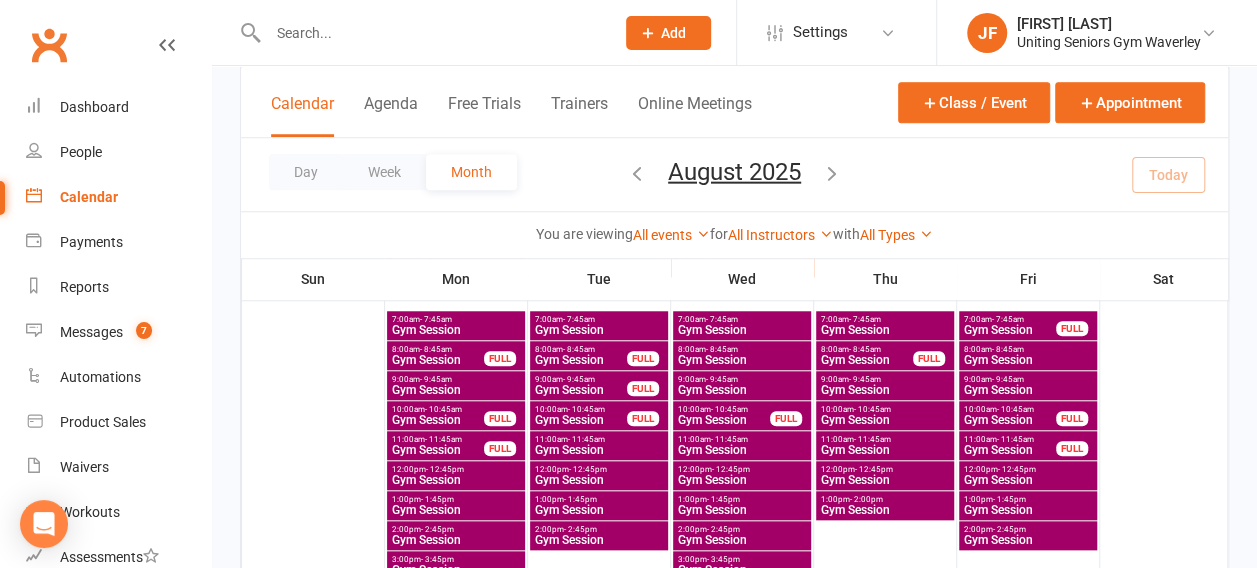 click on "Day Week Month August 2025
August 2025
Sun Mon Tue Wed Thu Fri Sat
27
28
29
30
31
01
02
03
04
05
06
07
08
09
10
11
12
13
14
15
16
17
18
19
20
21
22
23
24
25
26
27
28
29
30" at bounding box center (734, 174) 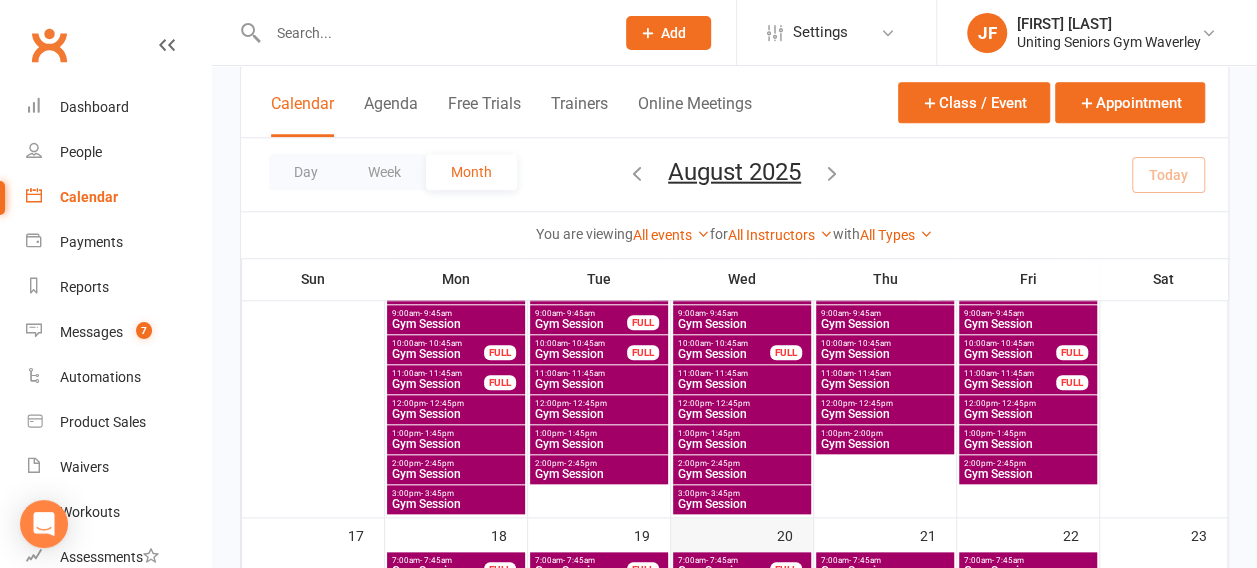scroll, scrollTop: 834, scrollLeft: 0, axis: vertical 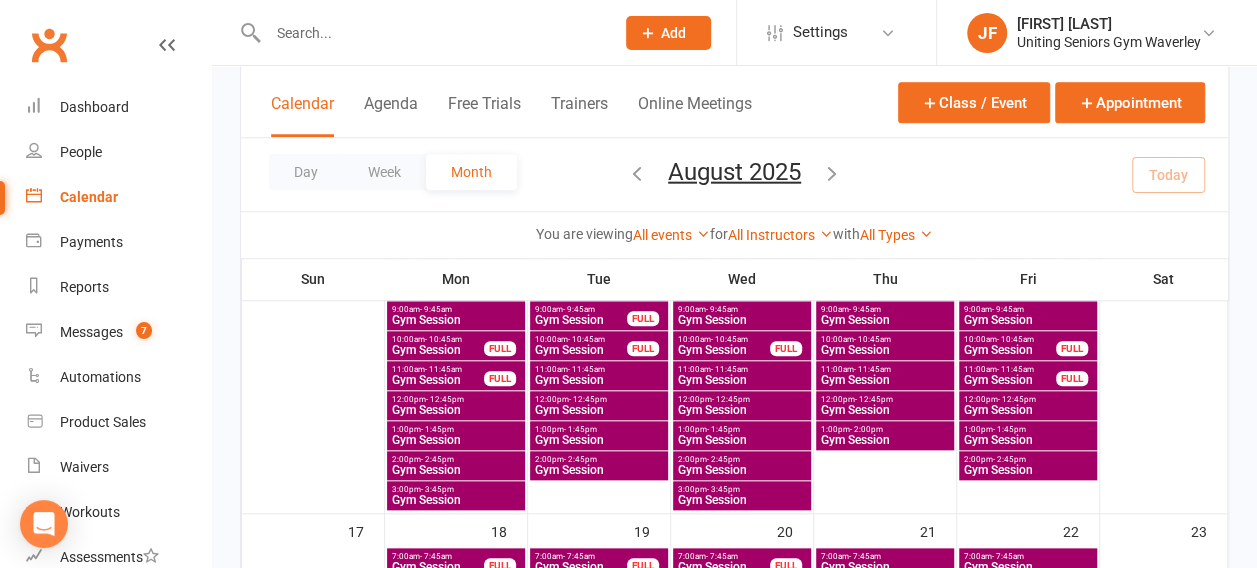 click on "Gym Session" at bounding box center [724, 350] 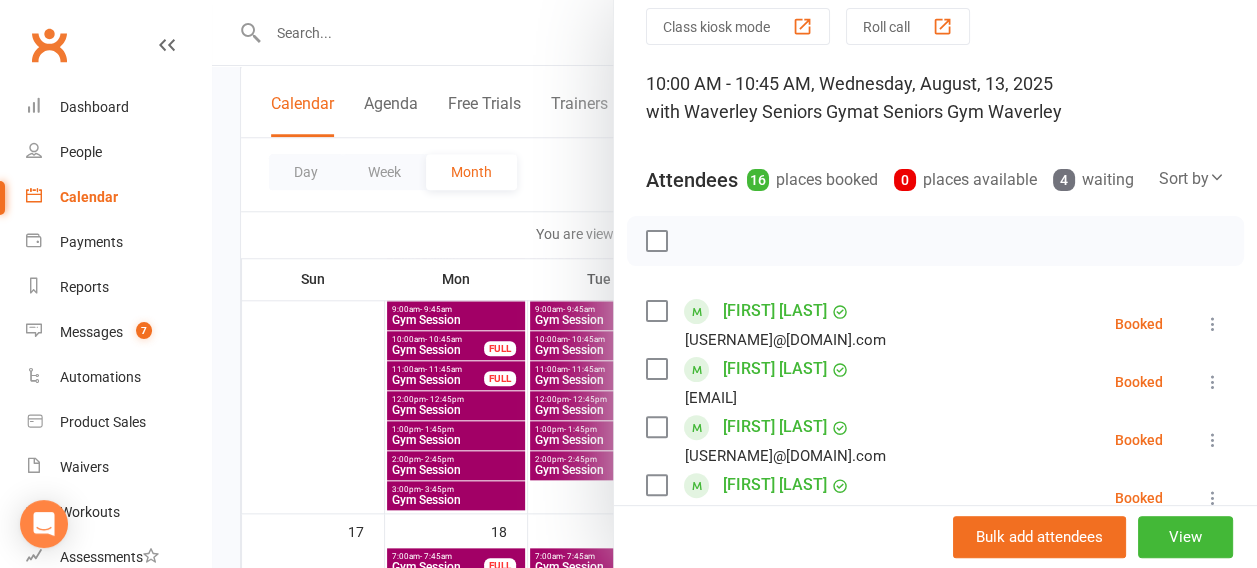 scroll, scrollTop: 0, scrollLeft: 0, axis: both 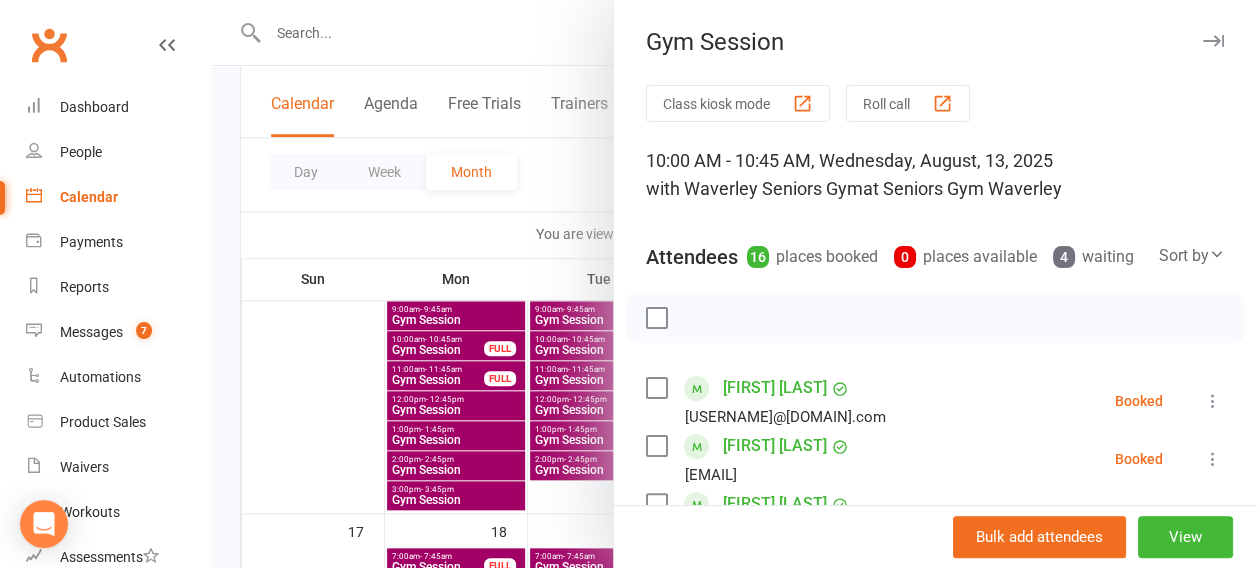 click at bounding box center (734, 284) 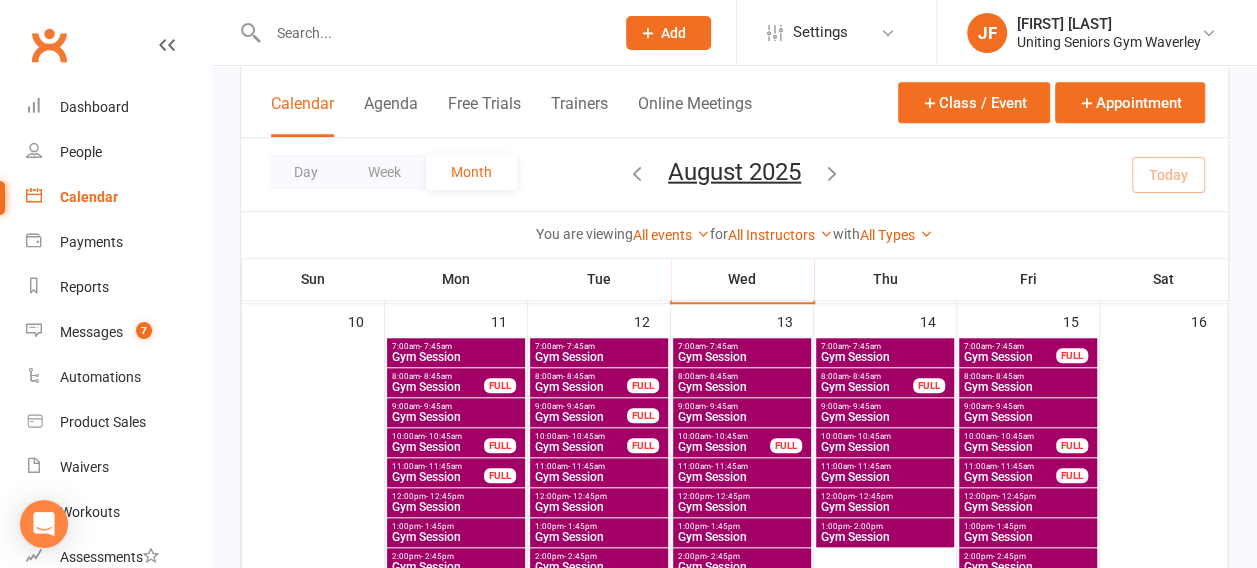 scroll, scrollTop: 736, scrollLeft: 0, axis: vertical 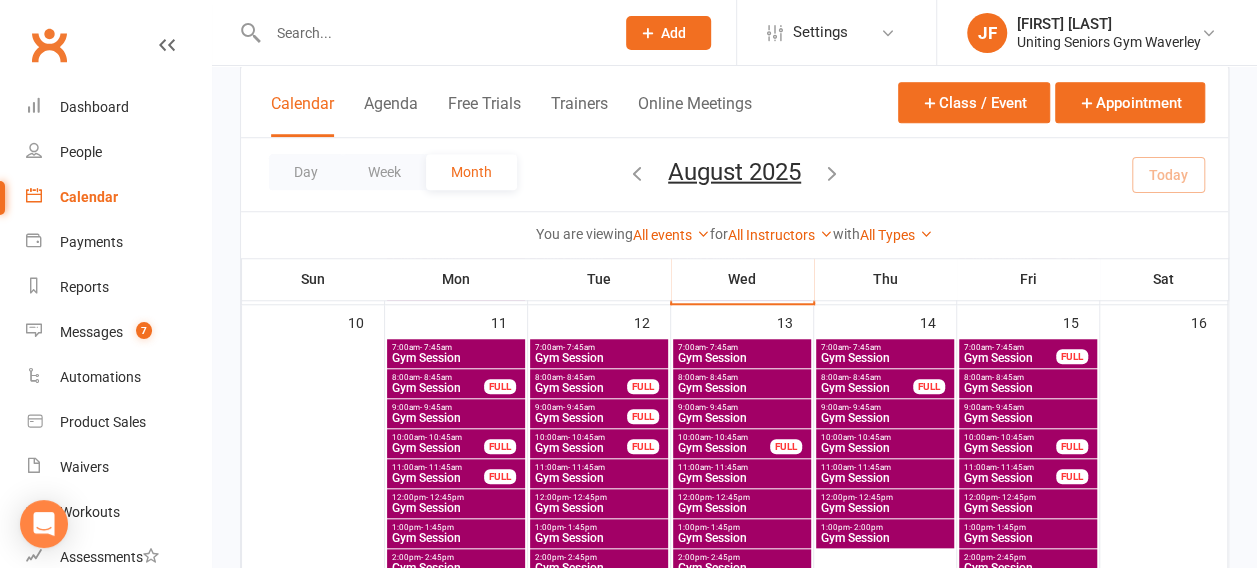 click on "- 9:45am" at bounding box center (722, 407) 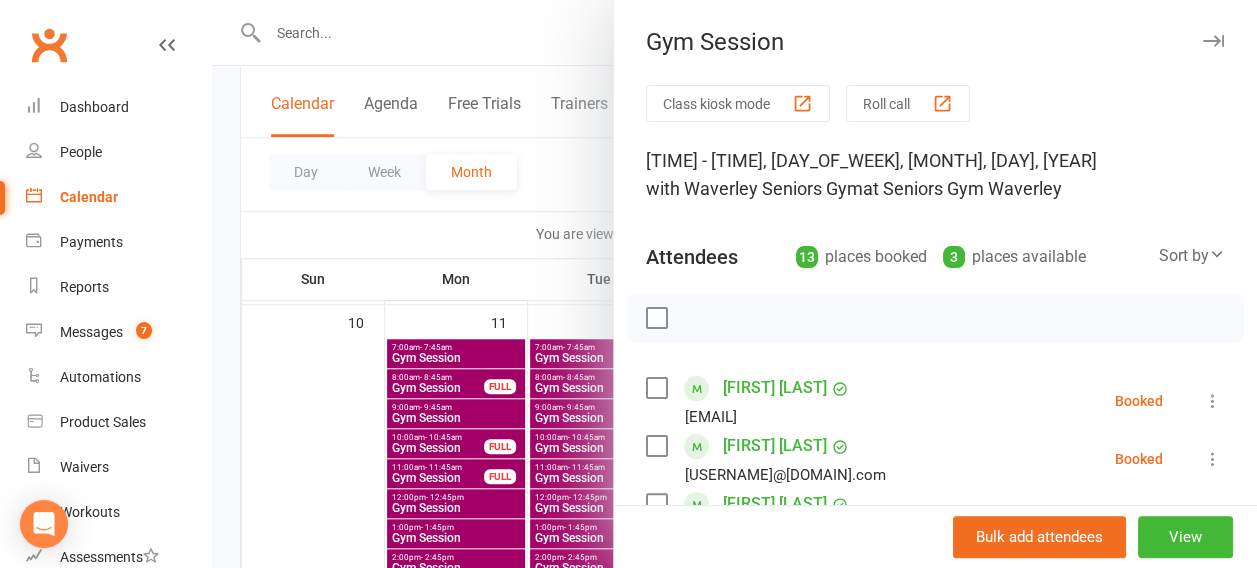 scroll, scrollTop: 222, scrollLeft: 0, axis: vertical 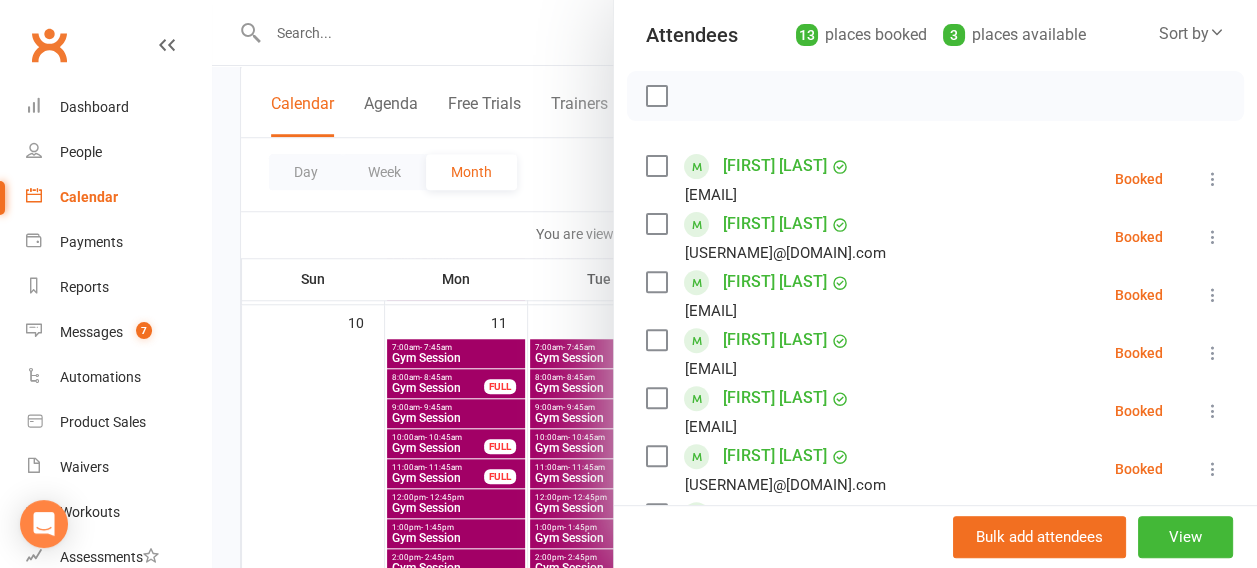 click at bounding box center [734, 284] 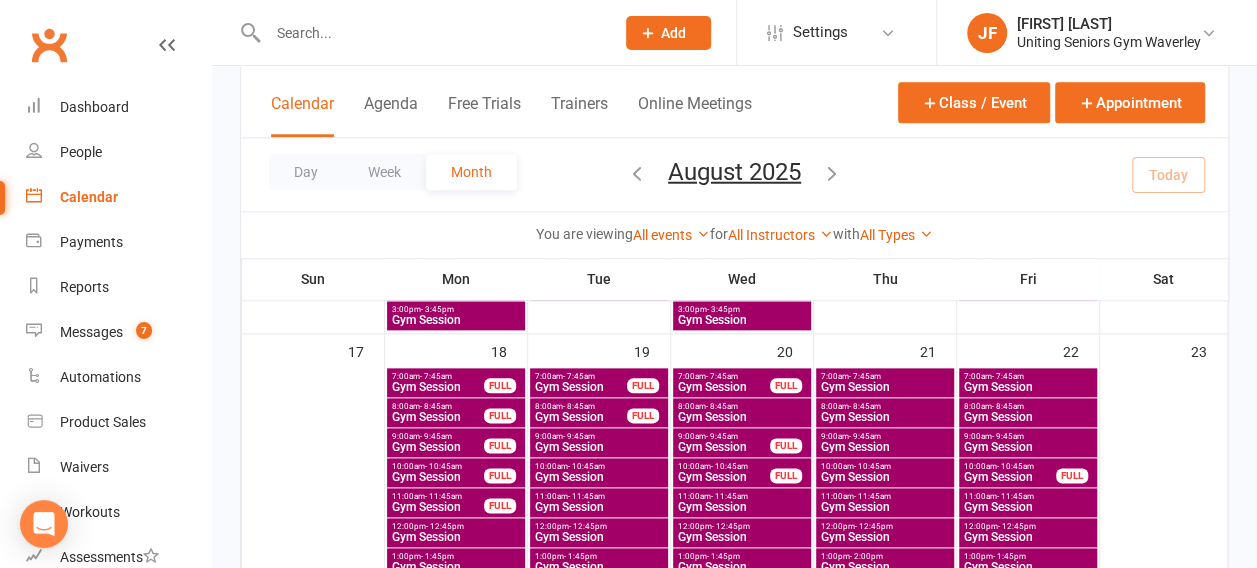 scroll, scrollTop: 722, scrollLeft: 0, axis: vertical 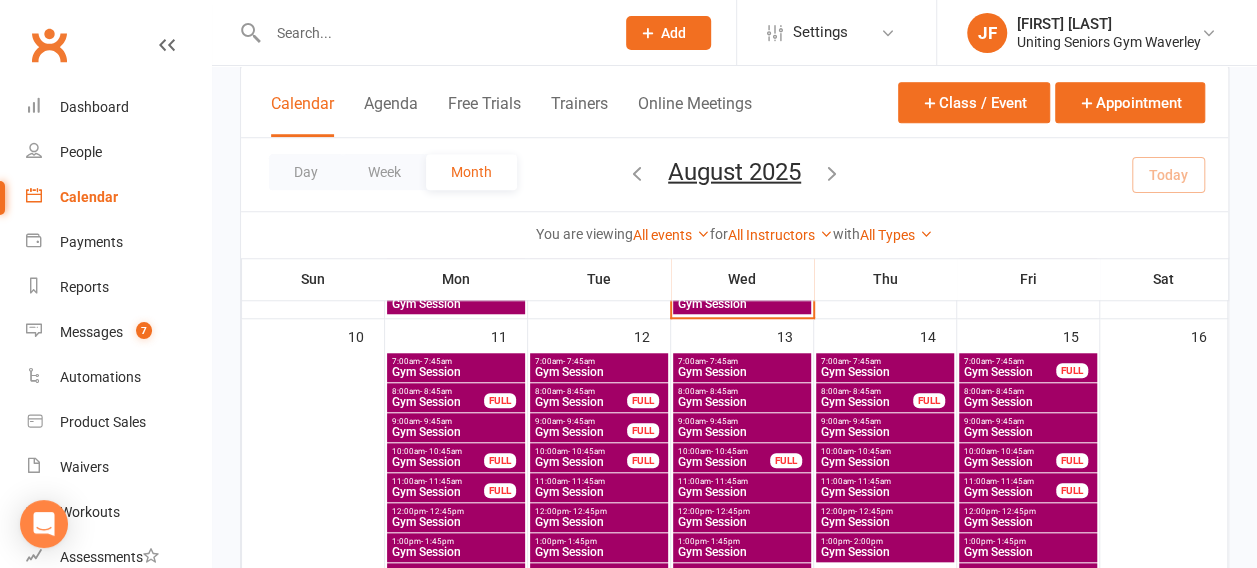 click on "Gym Session" at bounding box center [742, 432] 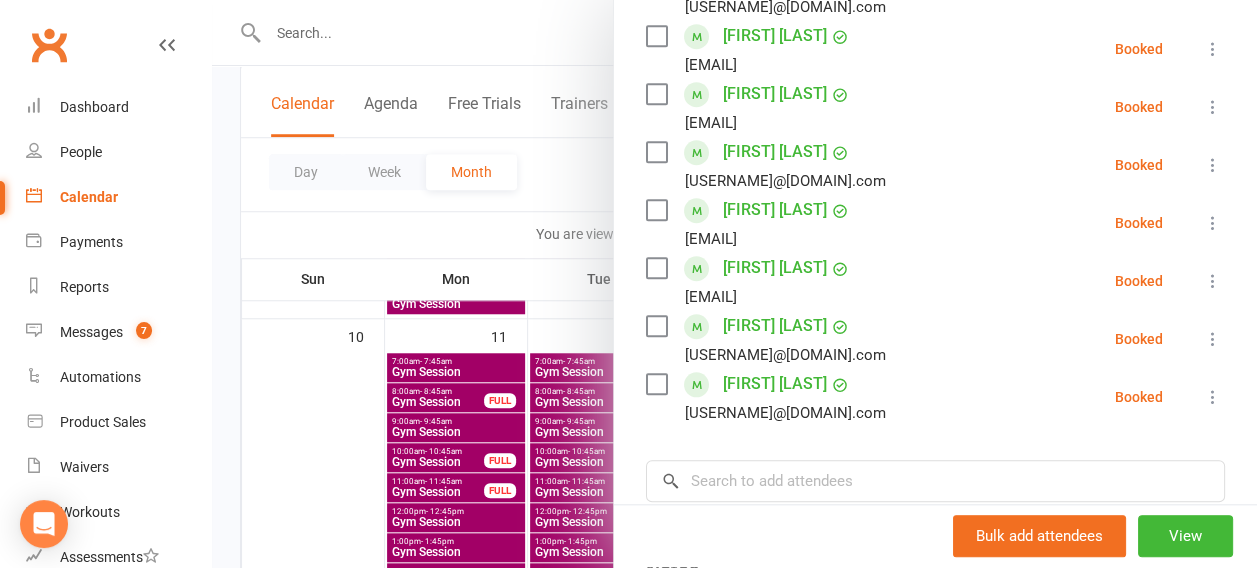 scroll, scrollTop: 718, scrollLeft: 0, axis: vertical 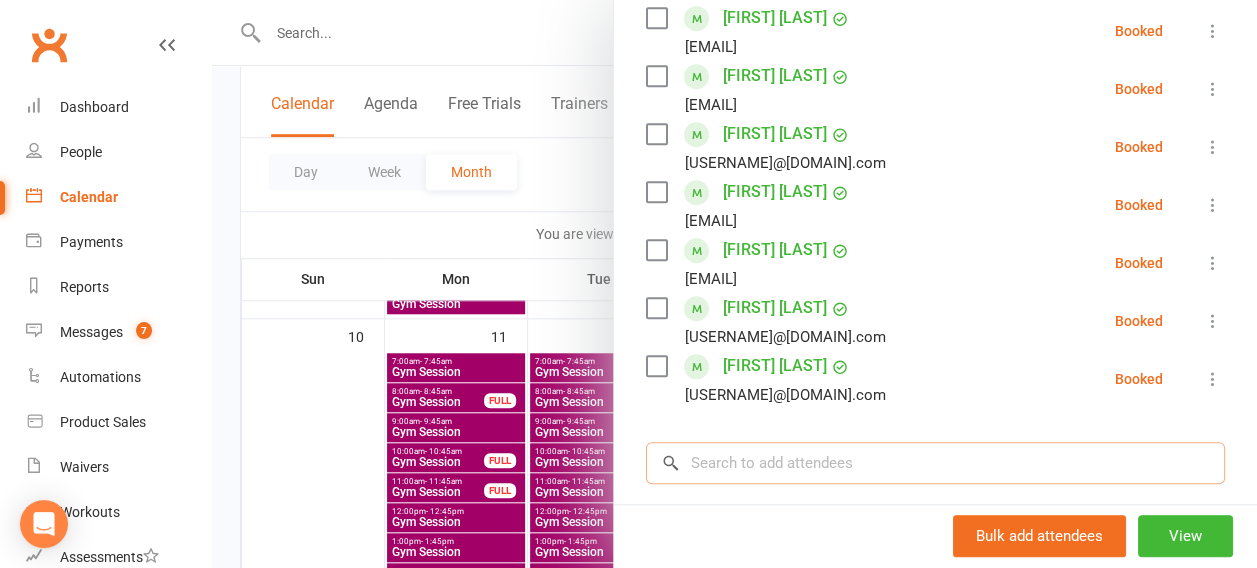 click at bounding box center [935, 463] 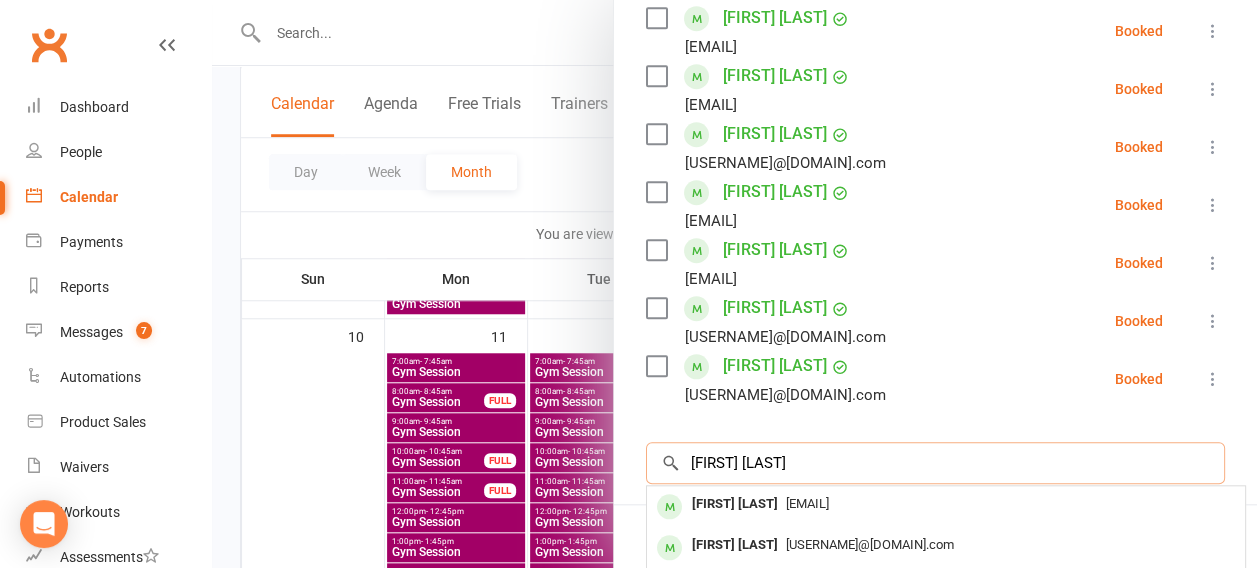scroll, scrollTop: 771, scrollLeft: 0, axis: vertical 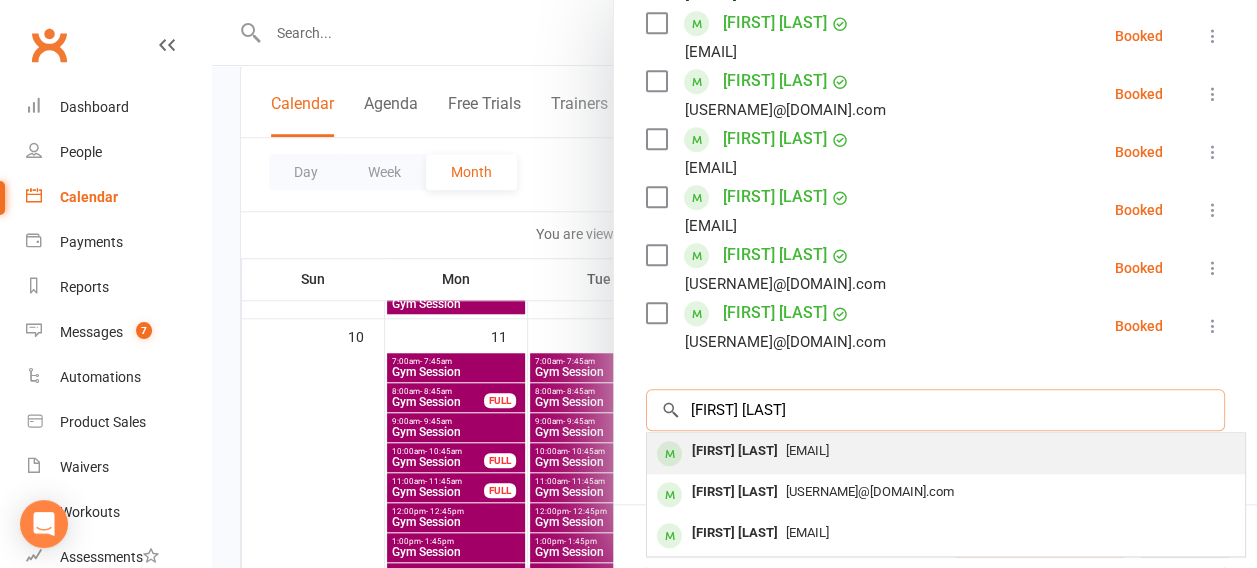type on "[FIRST] [LAST]" 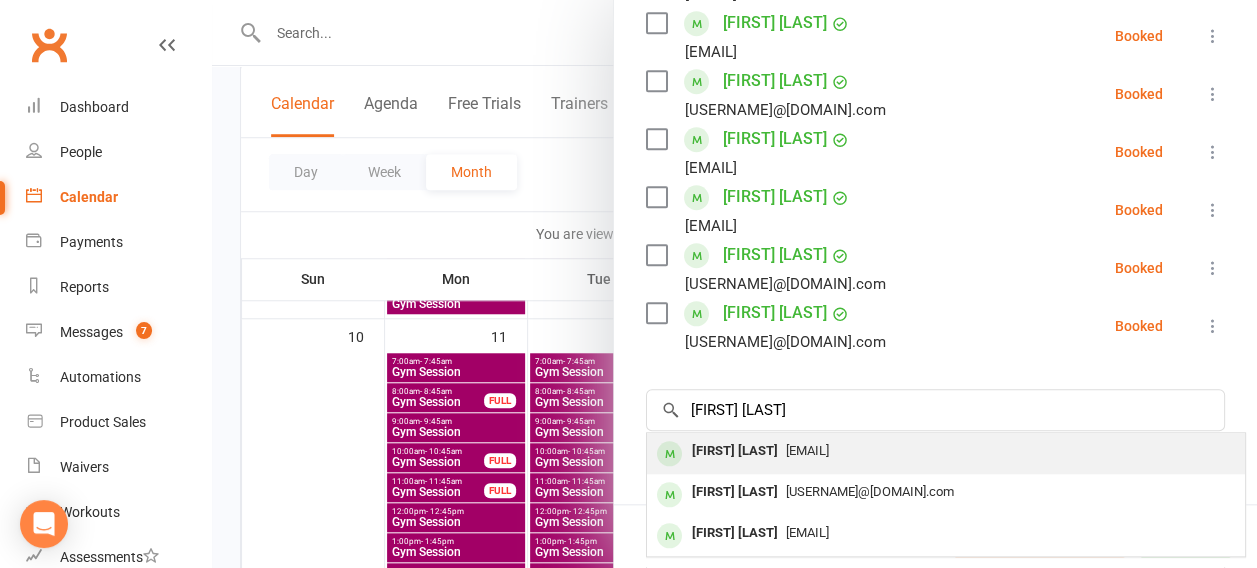 click on "[FIRST] [LAST]" at bounding box center [735, 451] 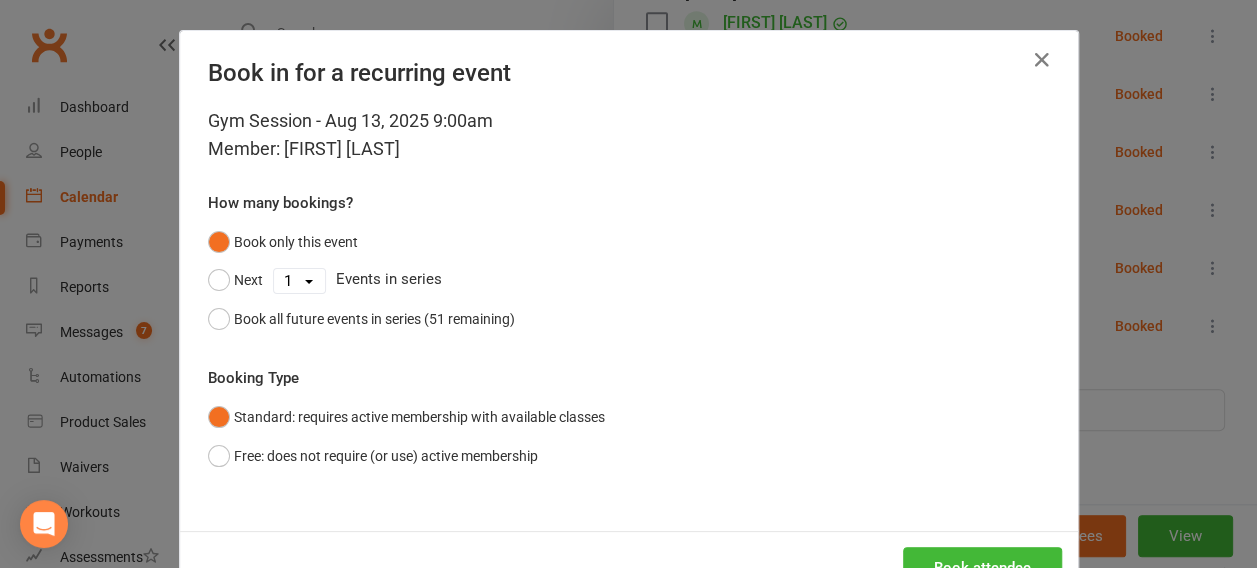 scroll, scrollTop: 66, scrollLeft: 0, axis: vertical 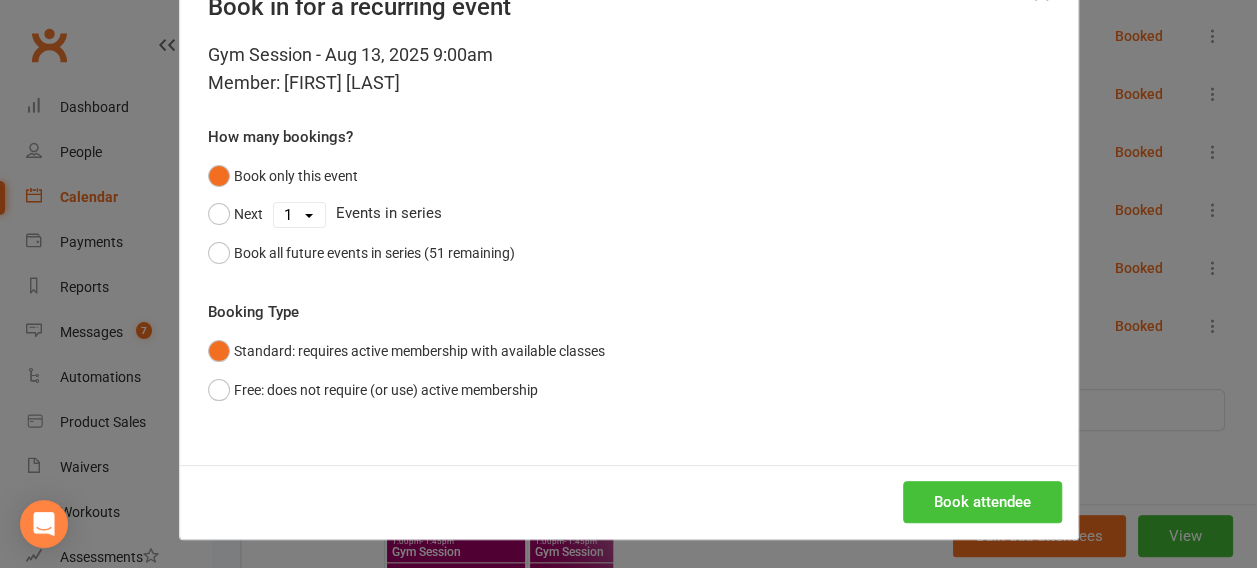click on "Book attendee" at bounding box center [982, 502] 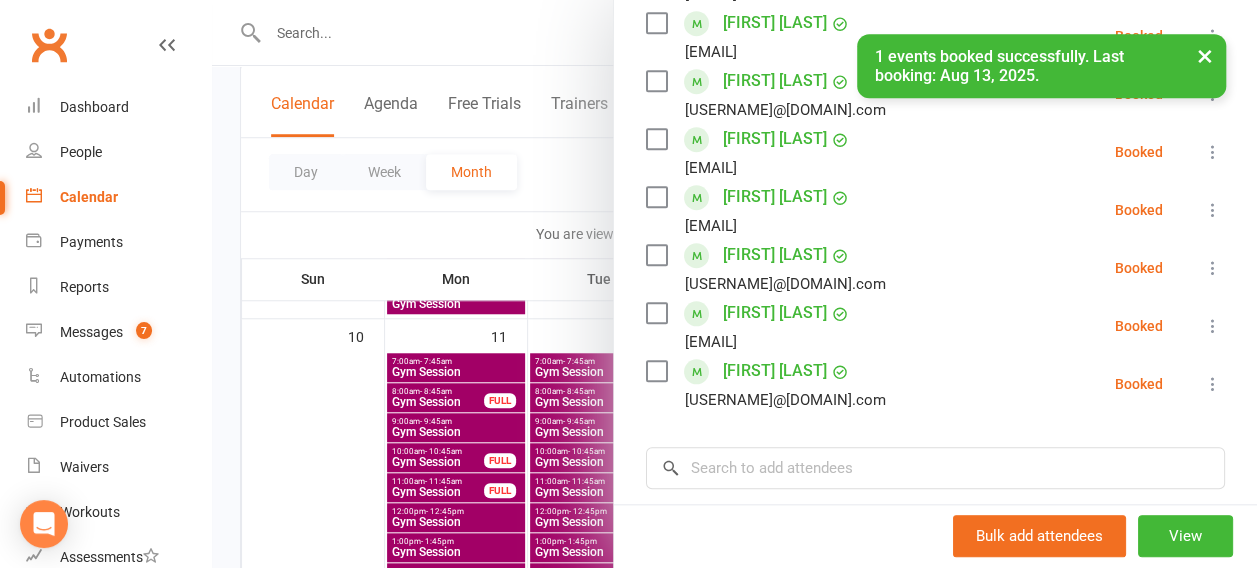 click at bounding box center (734, 284) 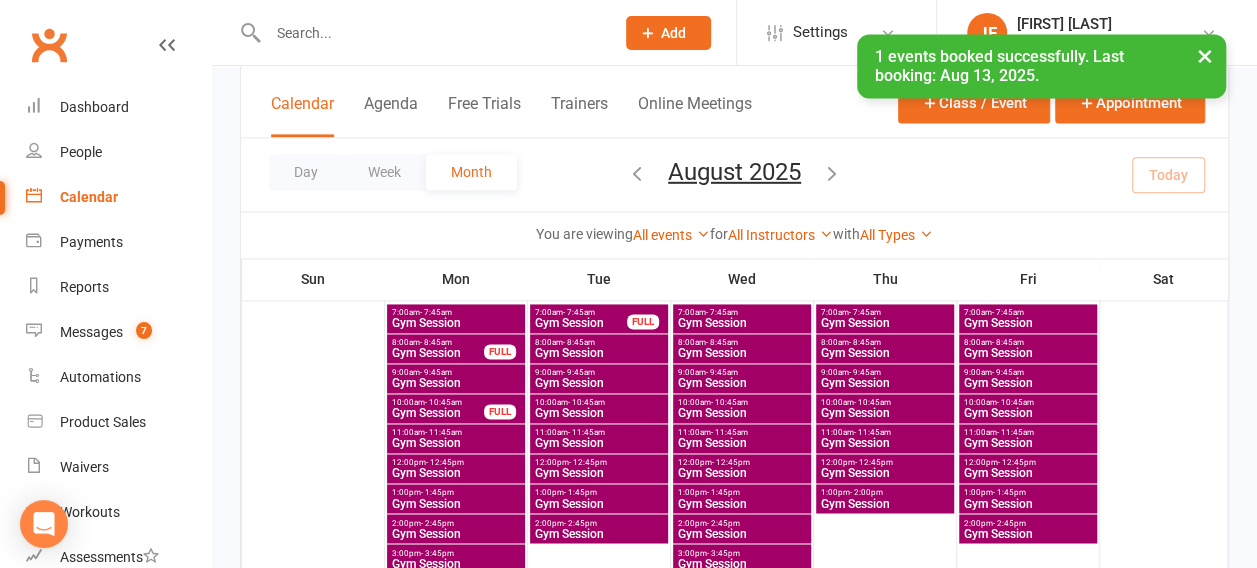 scroll, scrollTop: 1290, scrollLeft: 0, axis: vertical 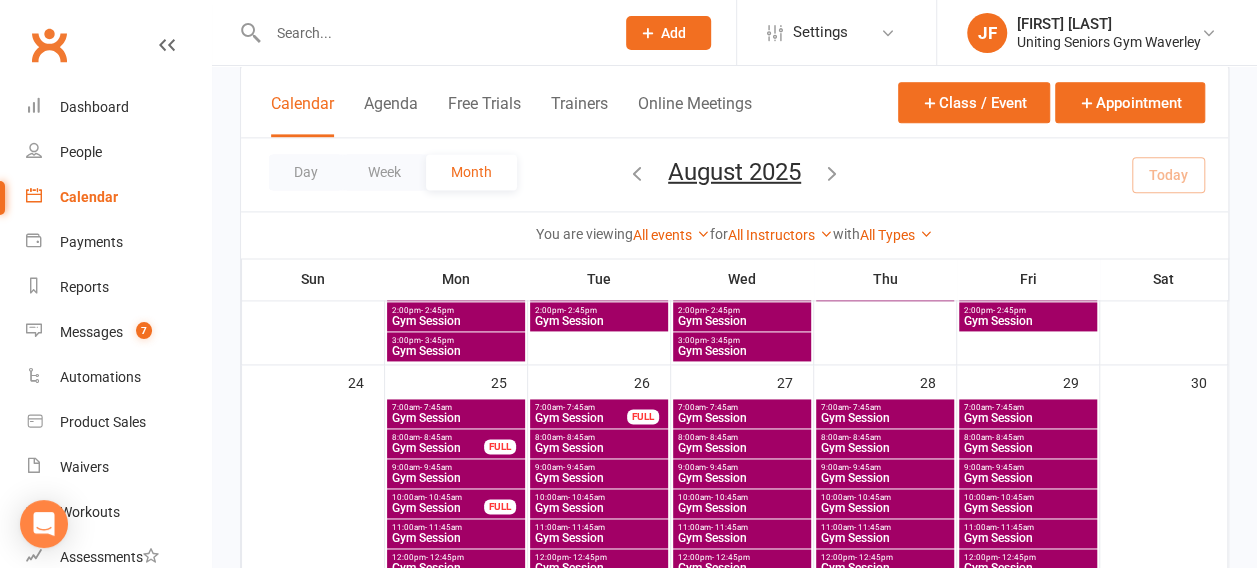 click on "Day Week Month August 2025
August 2025
Sun Mon Tue Wed Thu Fri Sat
27
28
29
30
31
01
02
03
04
05
06
07
08
09
10
11
12
13
14
15
16
17
18
19
20
21
22
23
24
25
26
27
28
29
30" at bounding box center (734, 174) 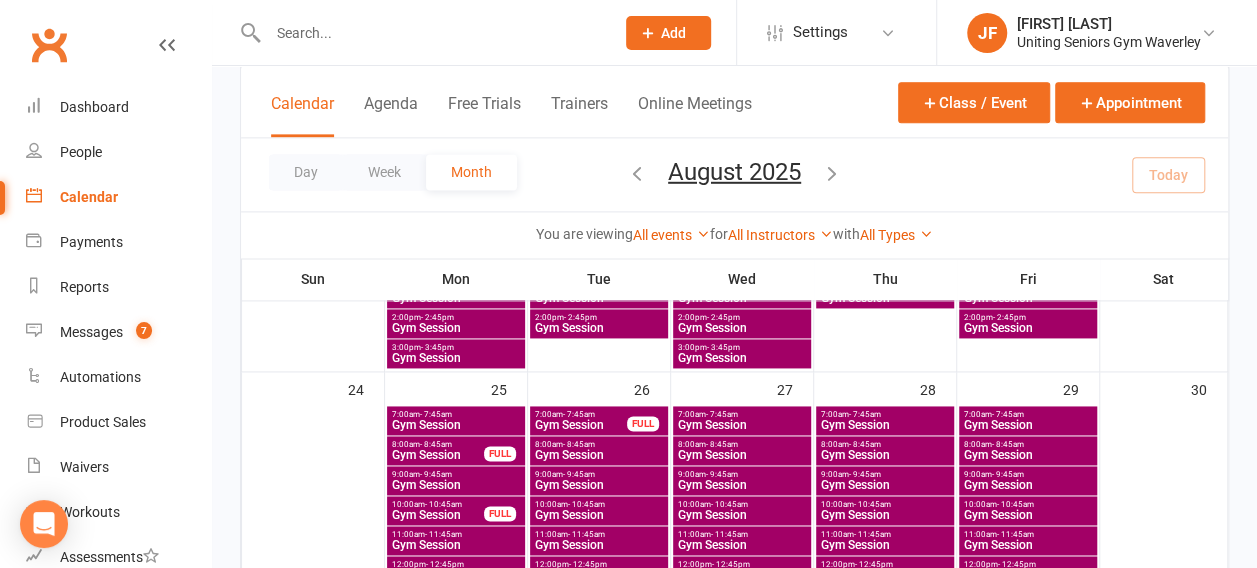 click at bounding box center [420, 32] 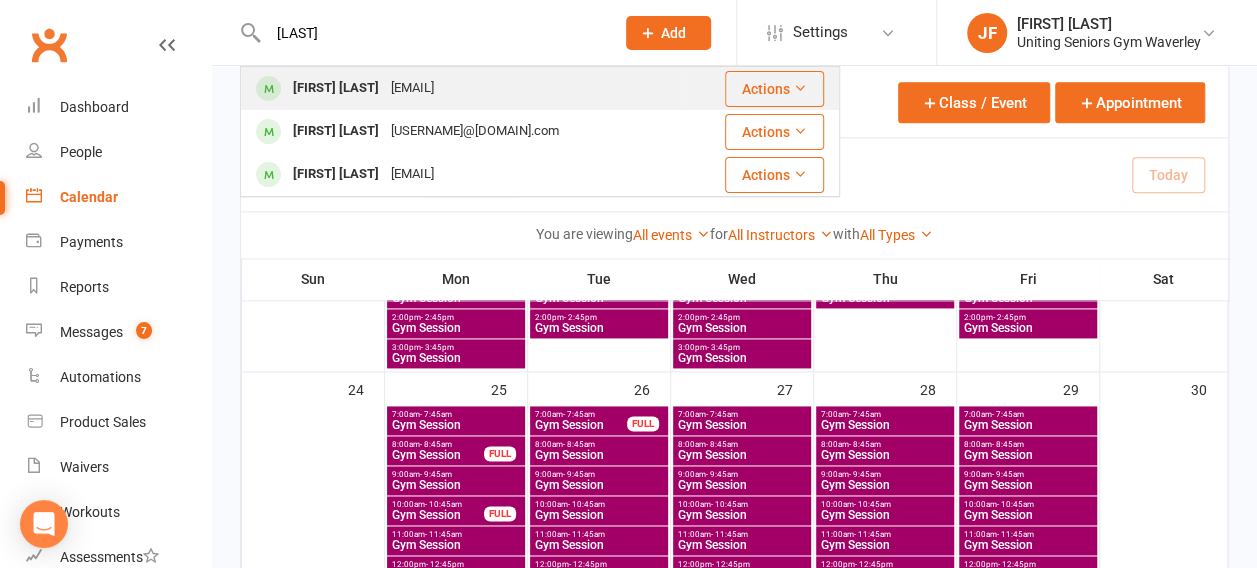 type on "[LAST]" 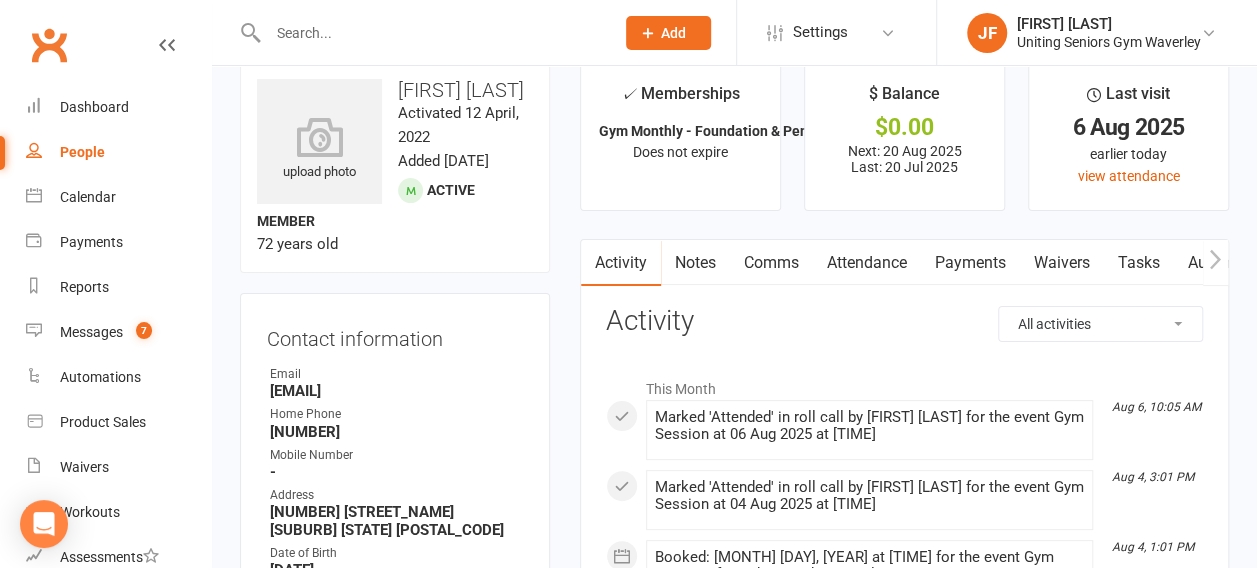 scroll, scrollTop: 0, scrollLeft: 0, axis: both 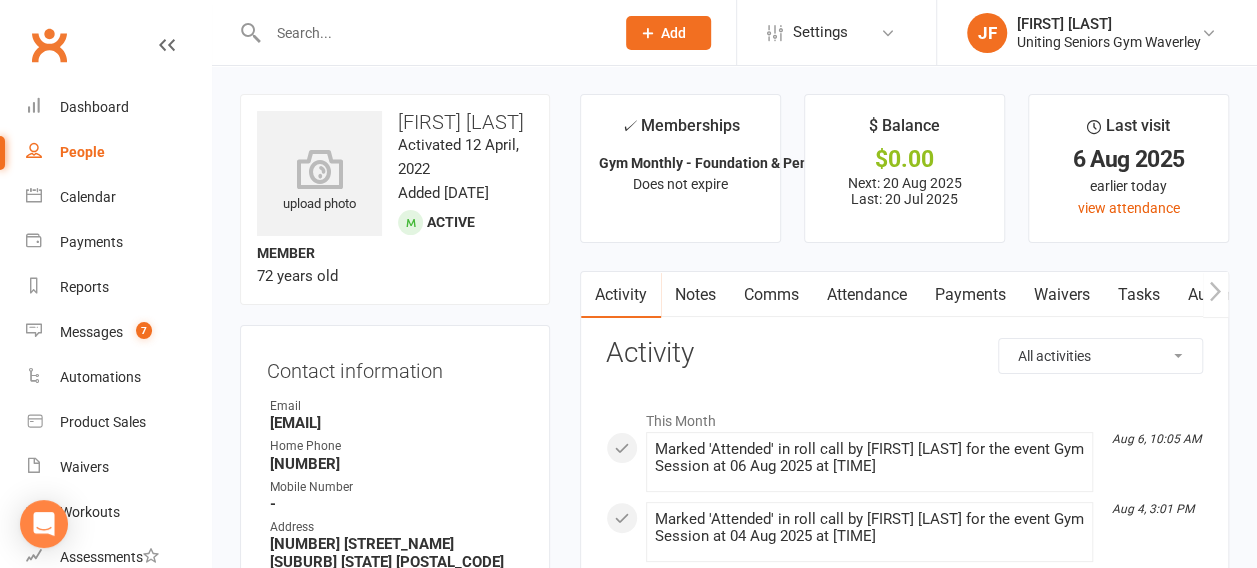 click 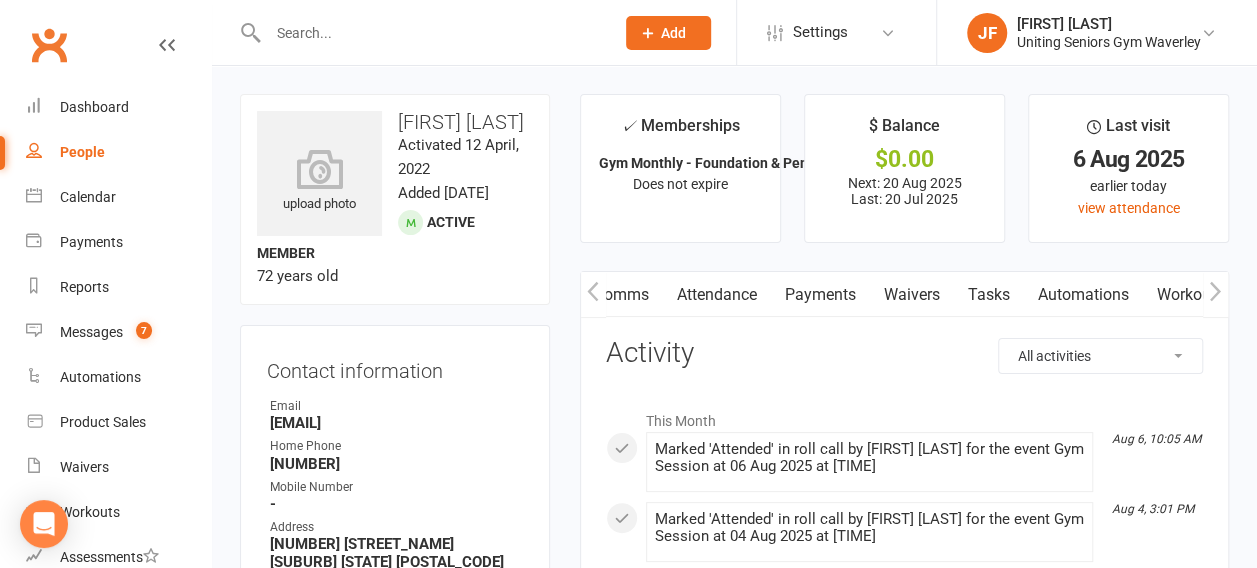 click 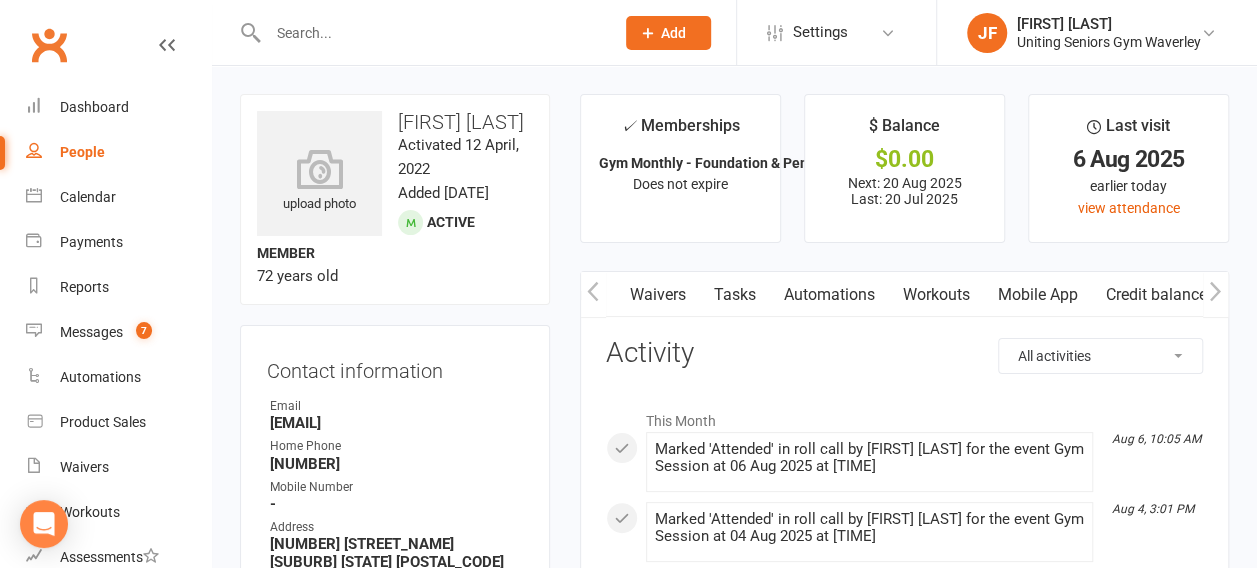 scroll, scrollTop: 0, scrollLeft: 404, axis: horizontal 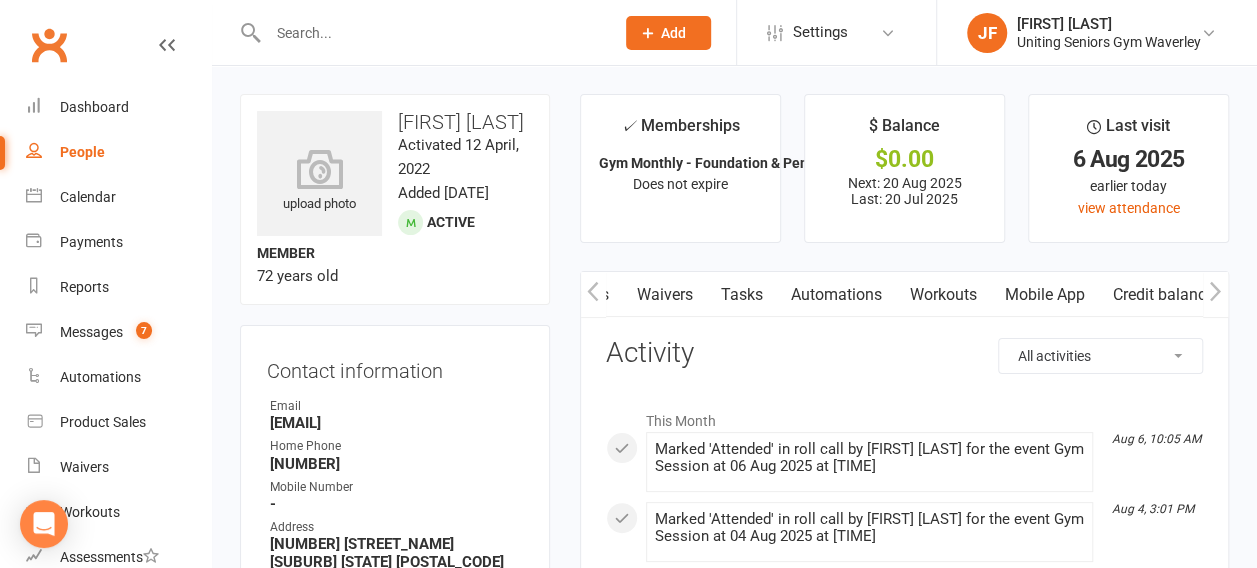 click on "Mobile App" at bounding box center [1045, 295] 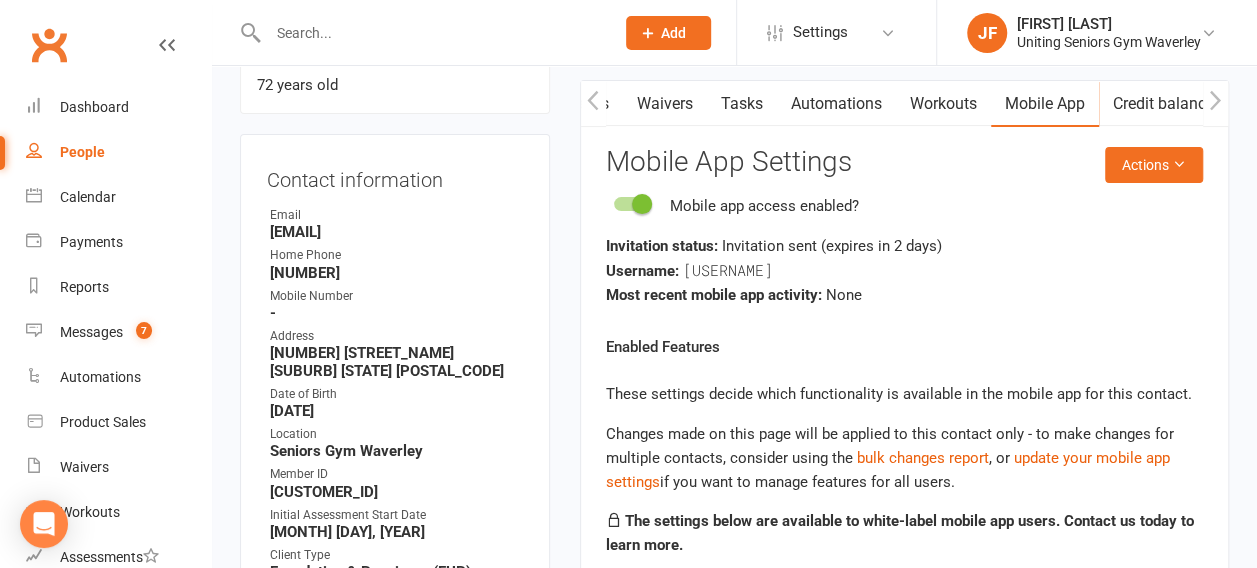 scroll, scrollTop: 192, scrollLeft: 0, axis: vertical 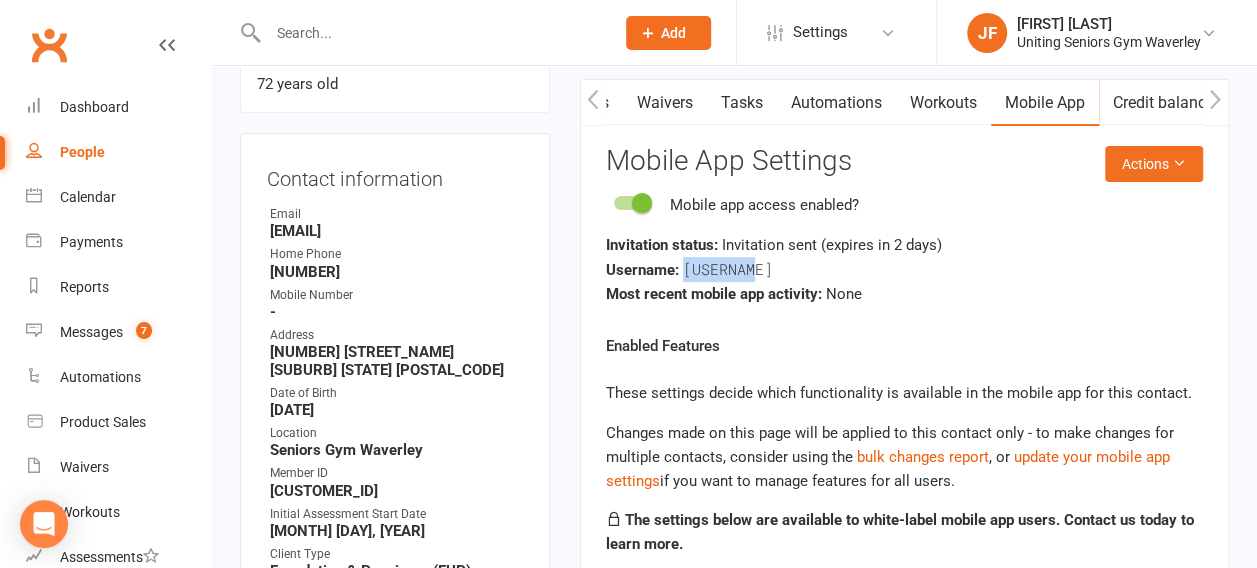 drag, startPoint x: 681, startPoint y: 270, endPoint x: 762, endPoint y: 271, distance: 81.00617 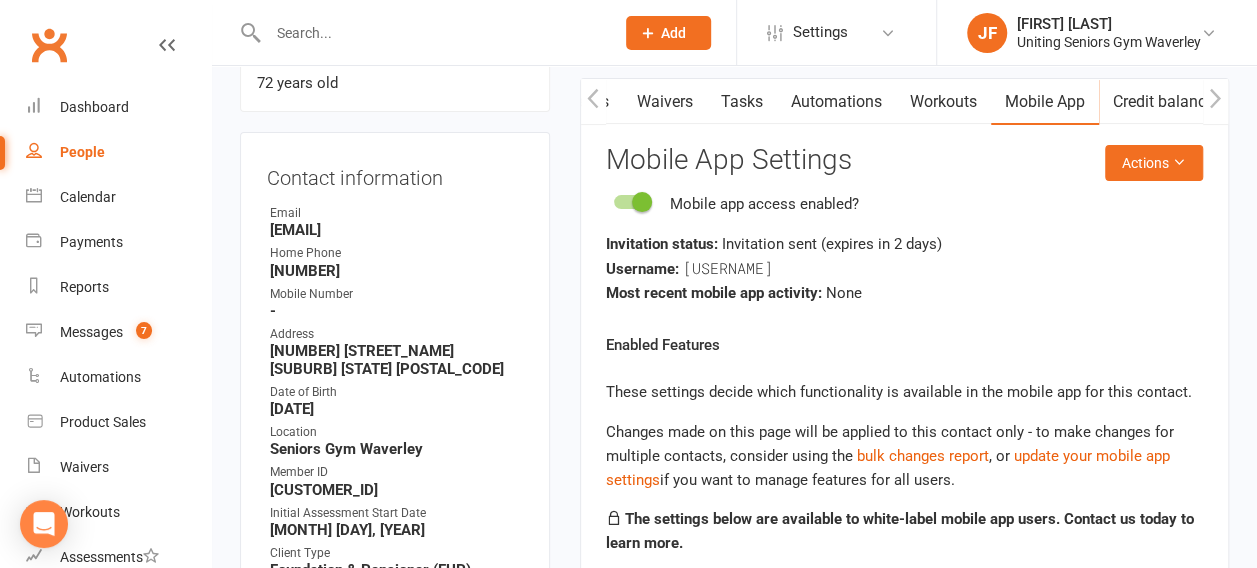 scroll, scrollTop: 188, scrollLeft: 0, axis: vertical 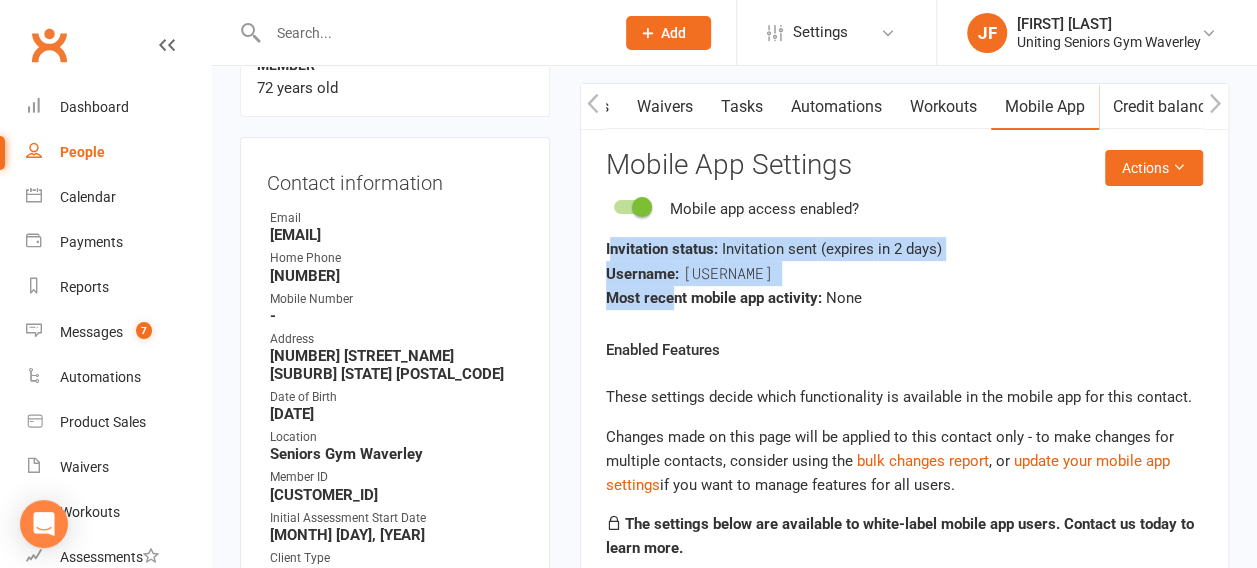 drag, startPoint x: 610, startPoint y: 245, endPoint x: 674, endPoint y: 305, distance: 87.72685 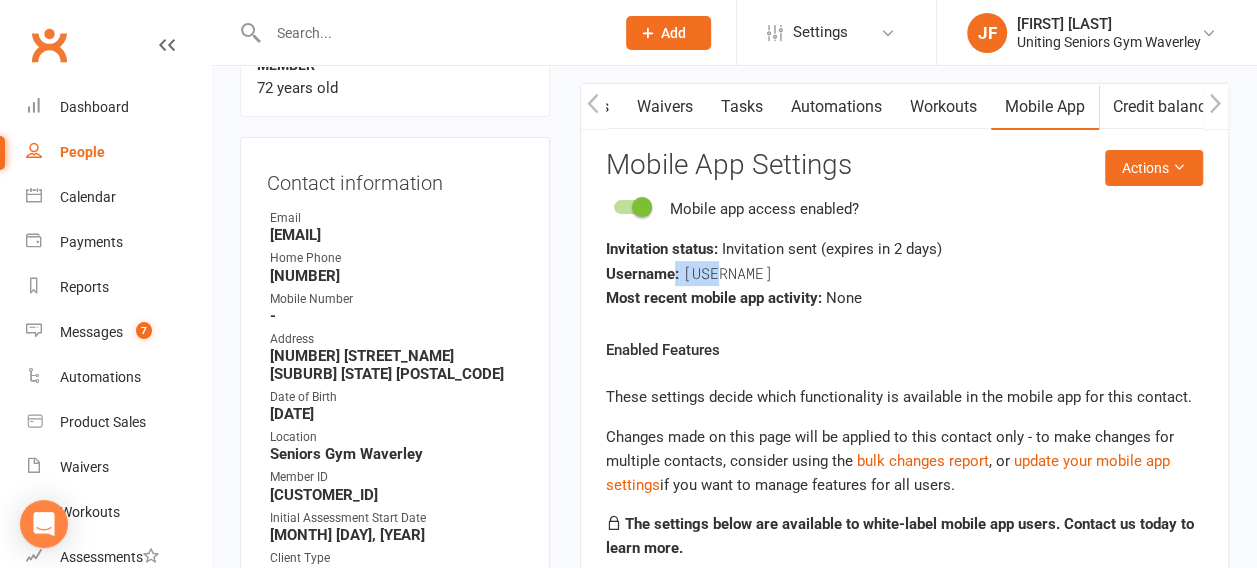 drag, startPoint x: 674, startPoint y: 270, endPoint x: 717, endPoint y: 276, distance: 43.416588 